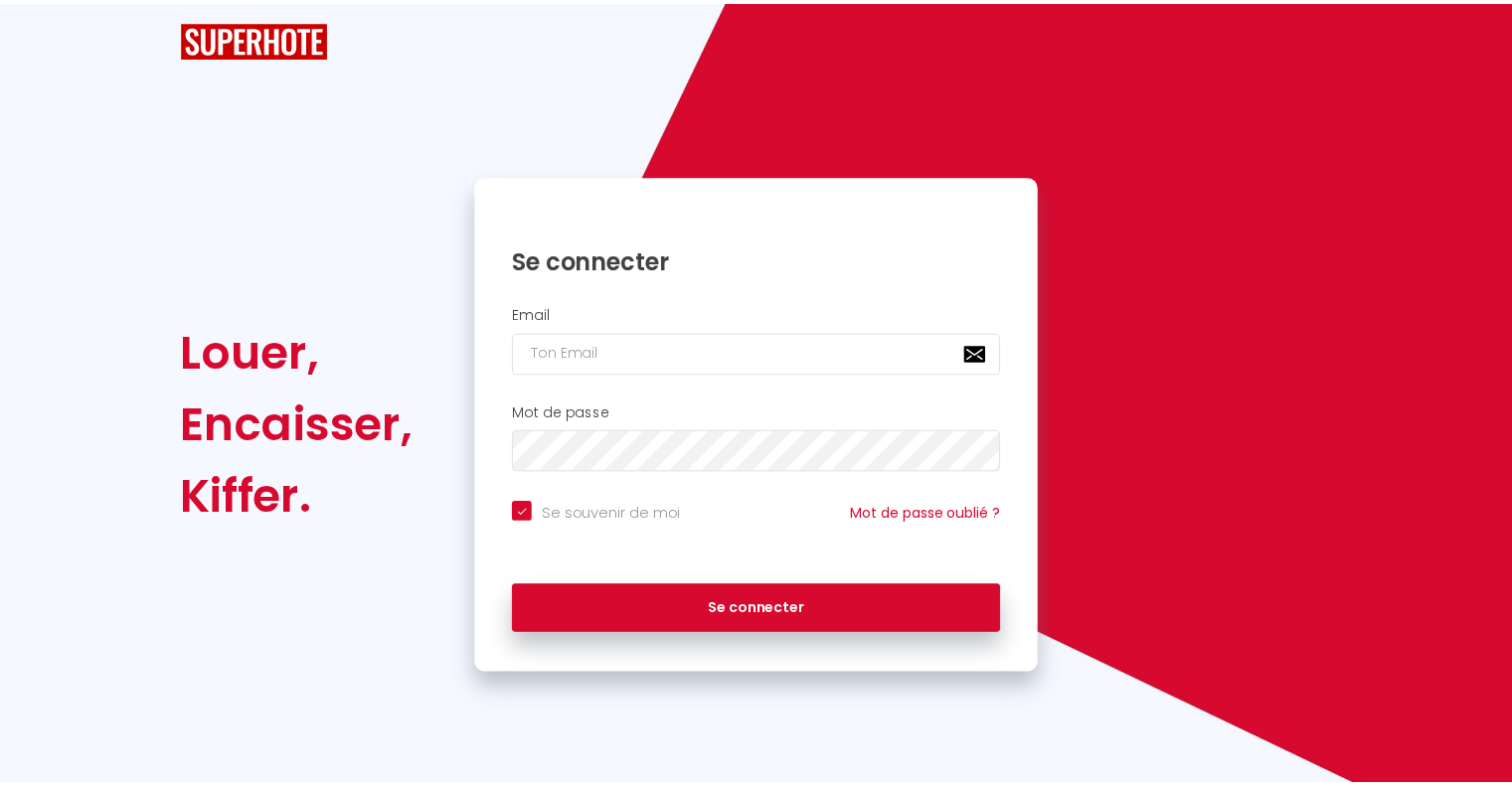 scroll, scrollTop: 0, scrollLeft: 0, axis: both 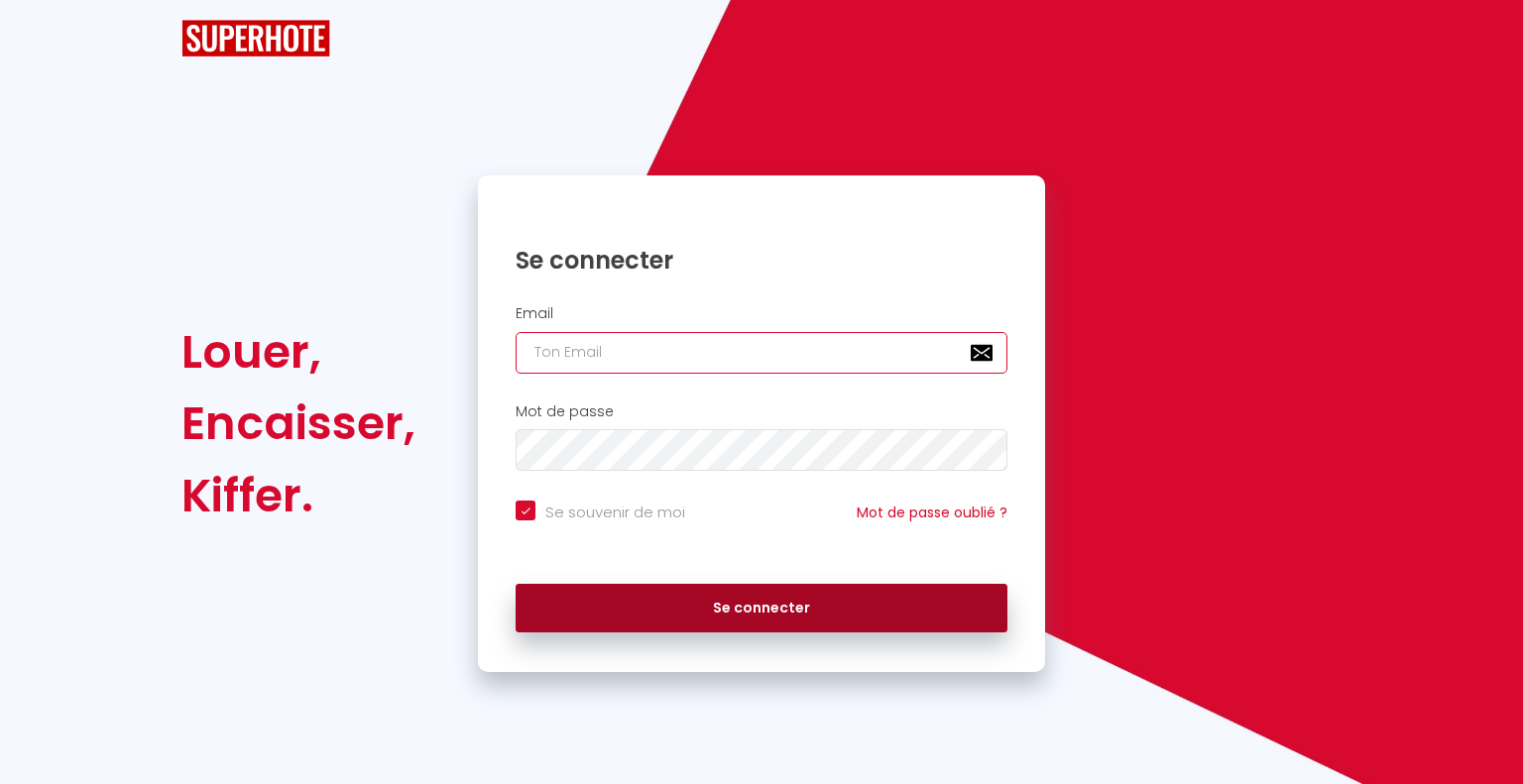 type on "[EMAIL_ADDRESS][DOMAIN_NAME]" 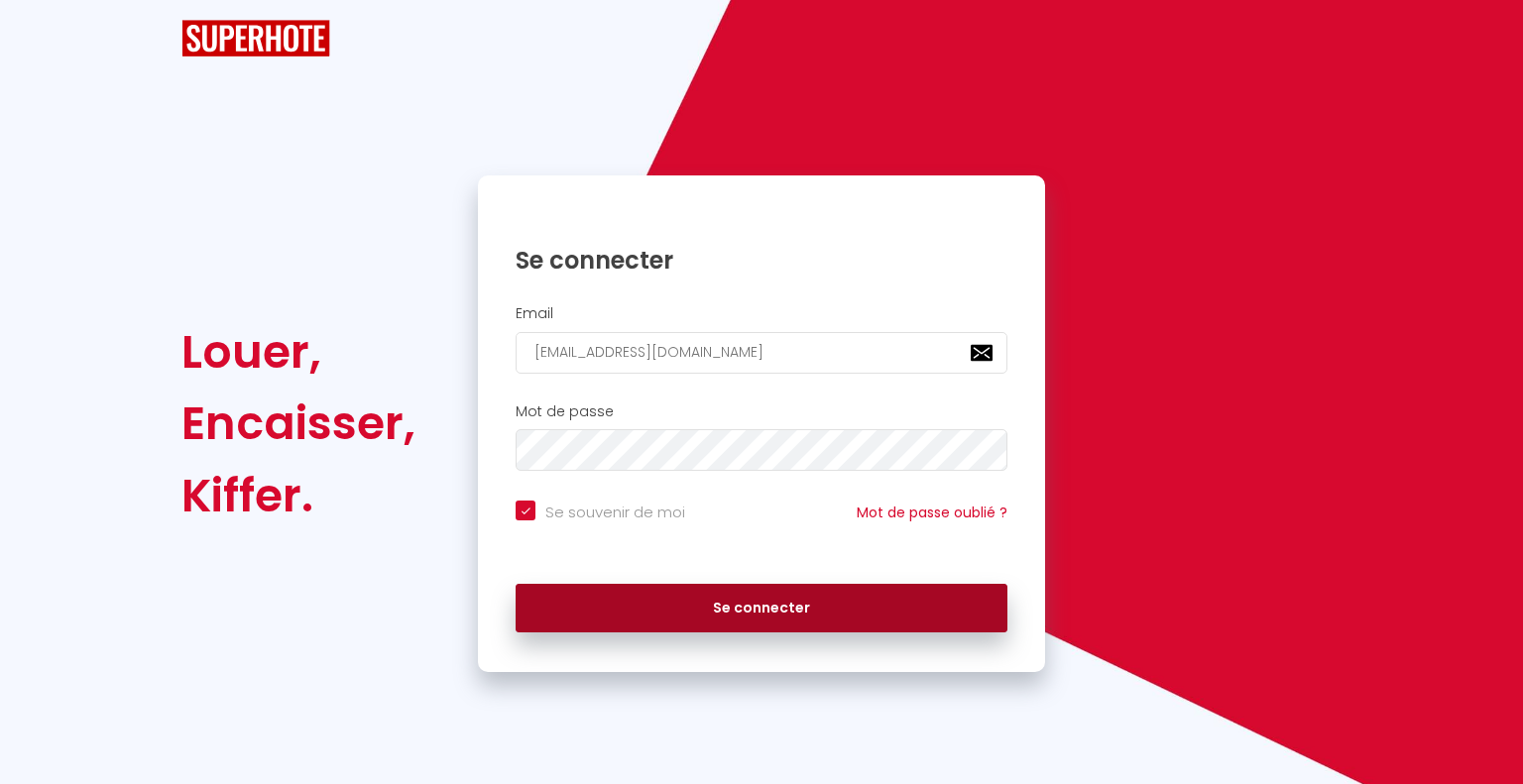 click on "Se connecter" at bounding box center (762, 609) 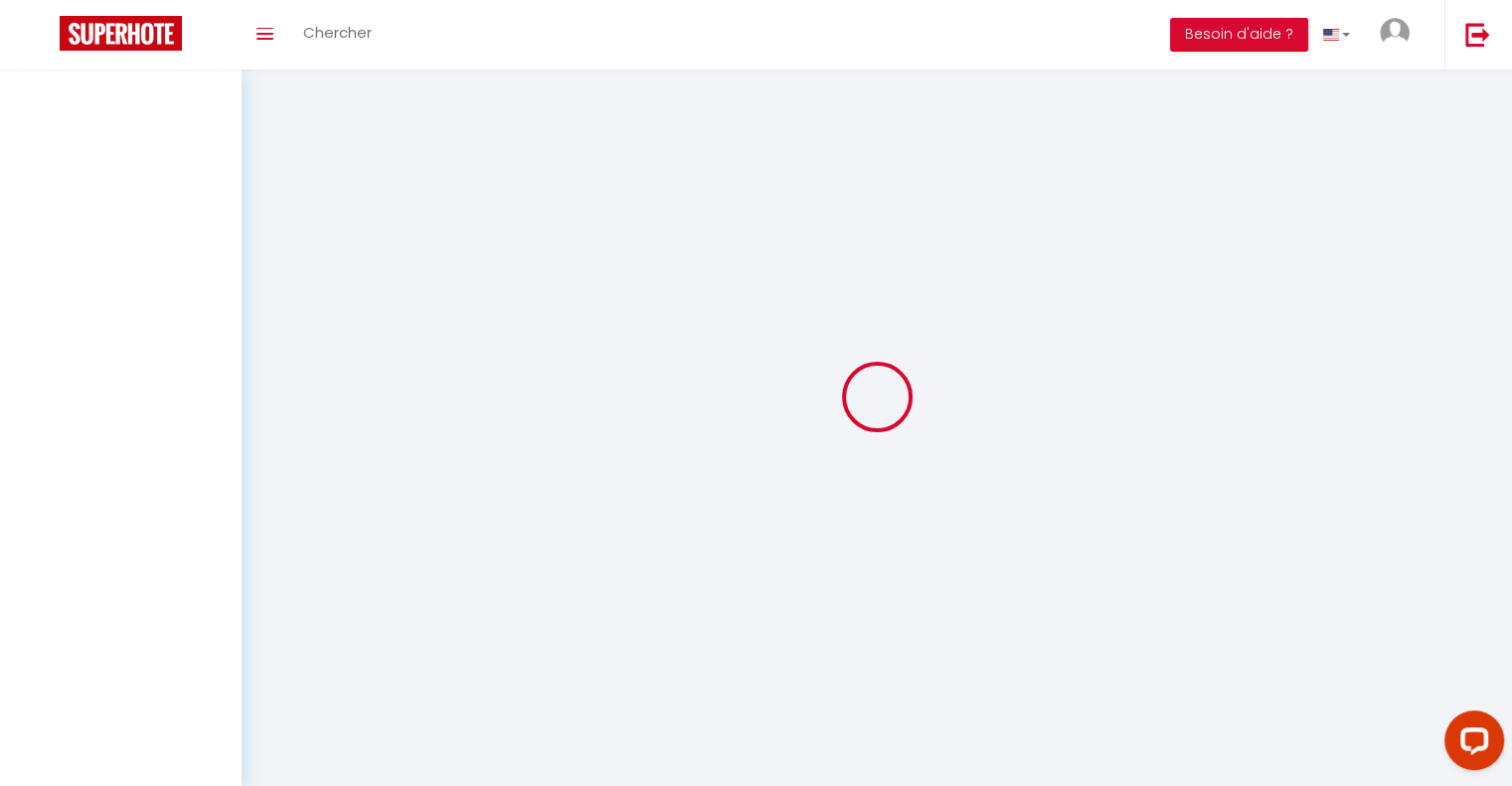 scroll, scrollTop: 0, scrollLeft: 0, axis: both 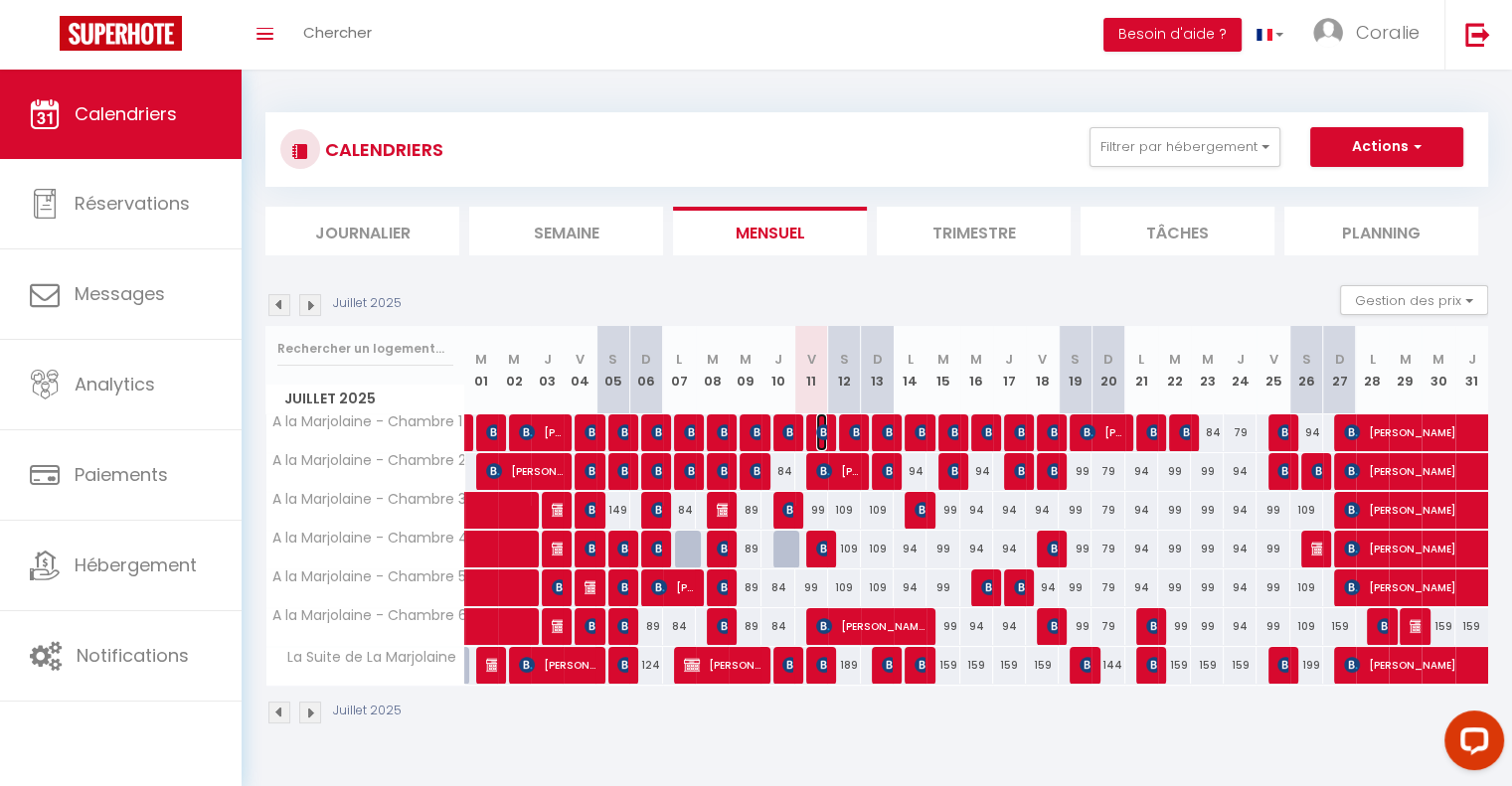 click at bounding box center (824, 432) 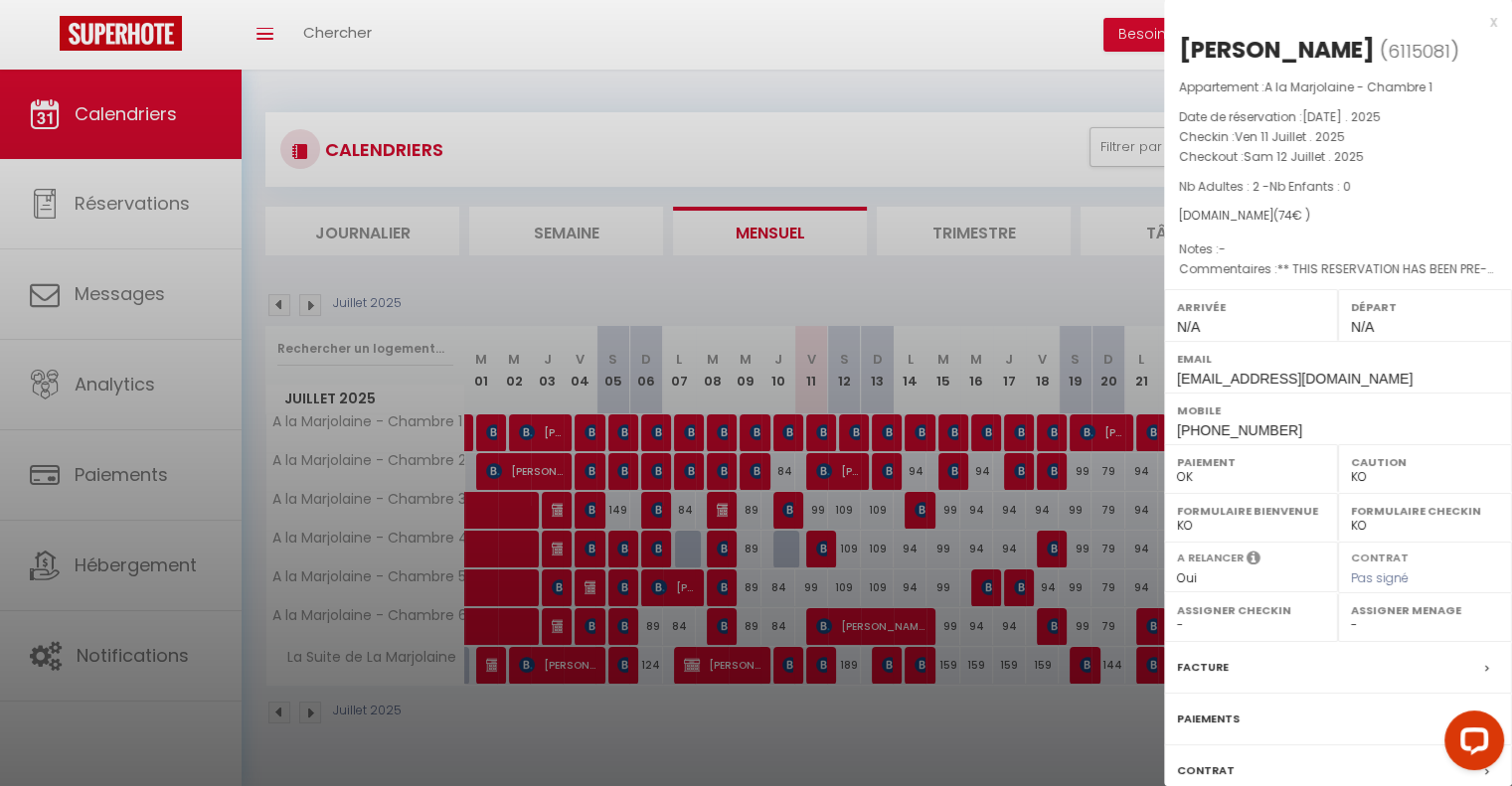 click at bounding box center (756, 393) 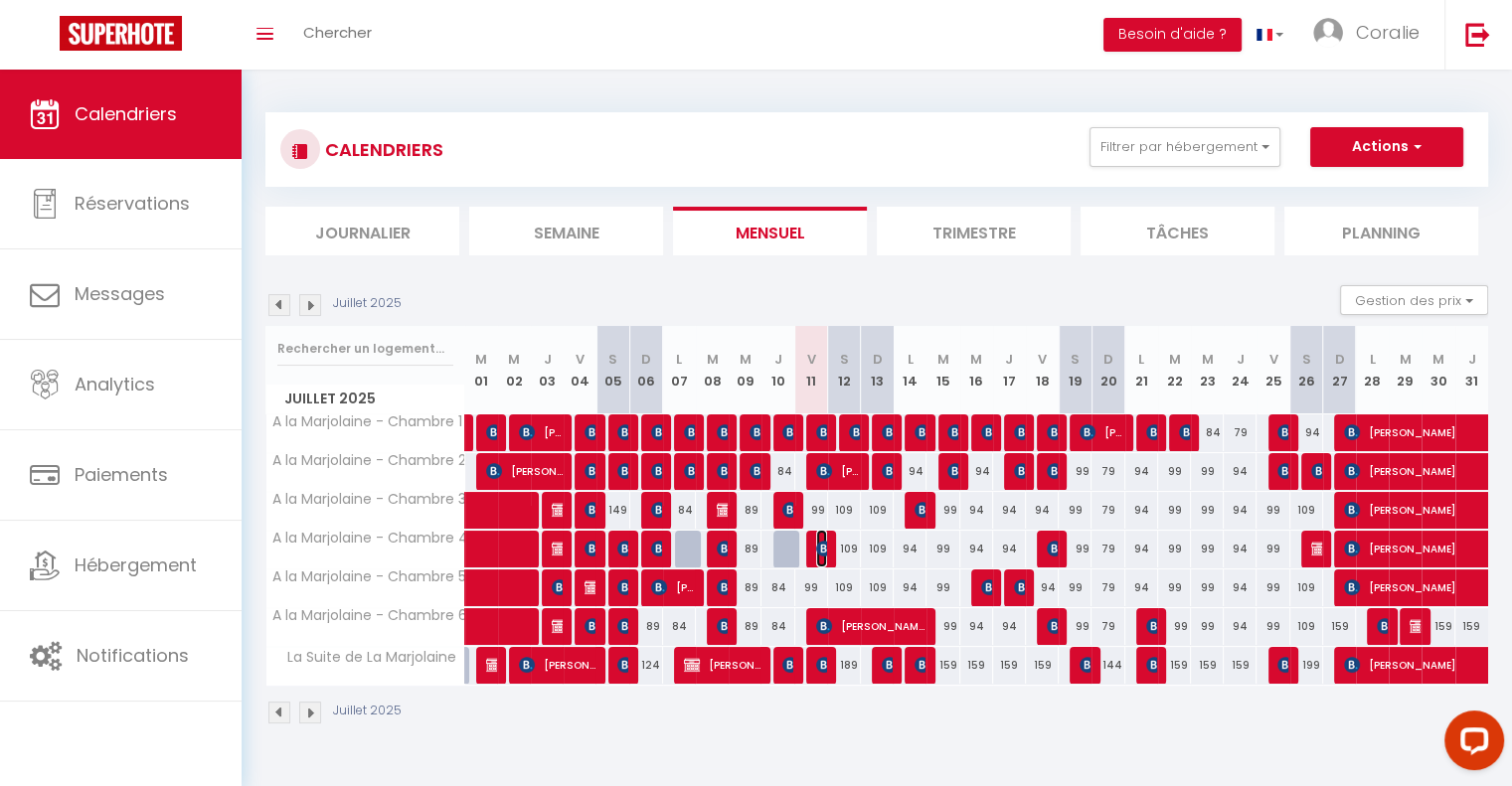 click at bounding box center [824, 549] 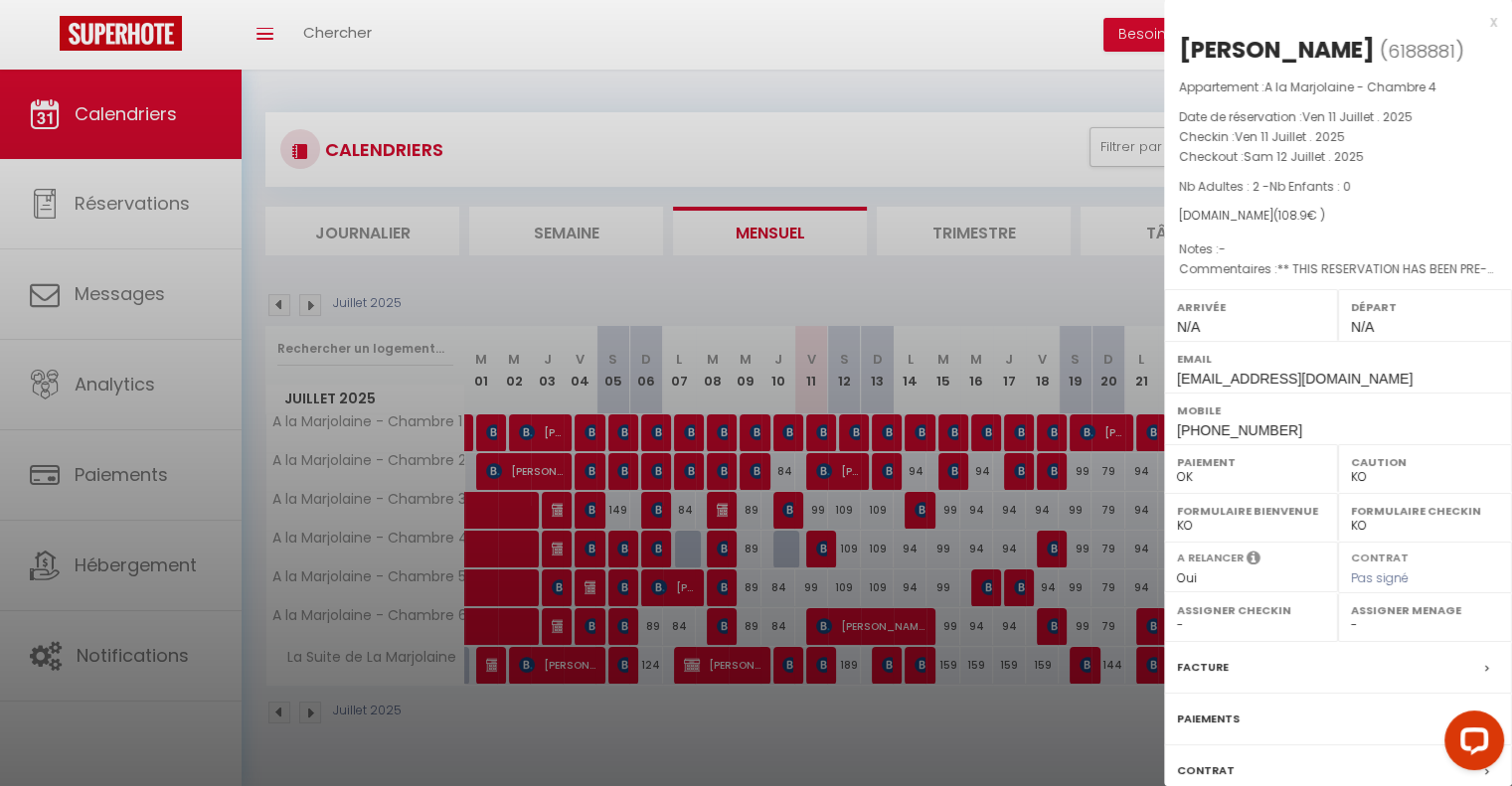 click on "OK   KO" at bounding box center [1425, 477] 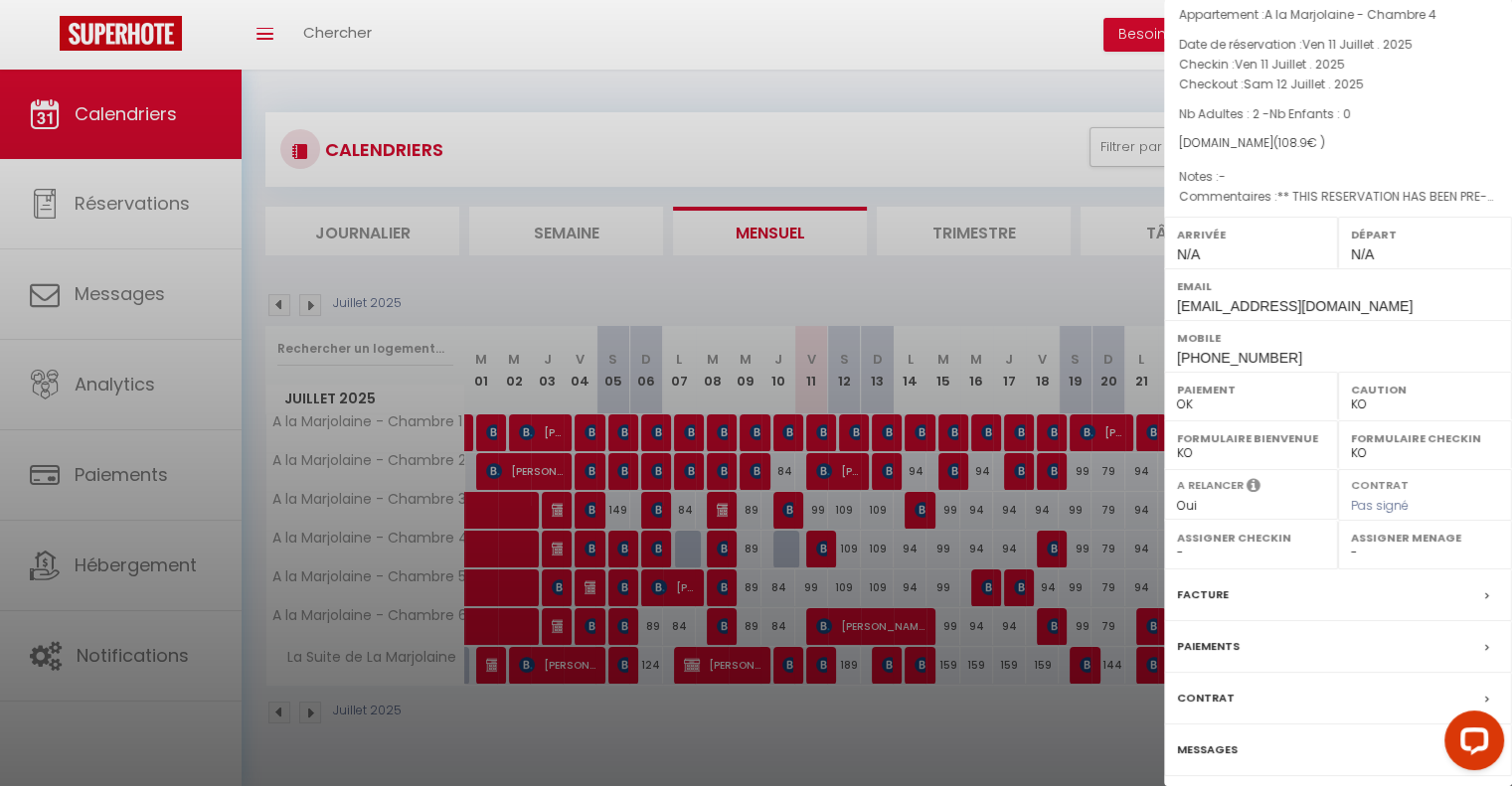 scroll, scrollTop: 136, scrollLeft: 0, axis: vertical 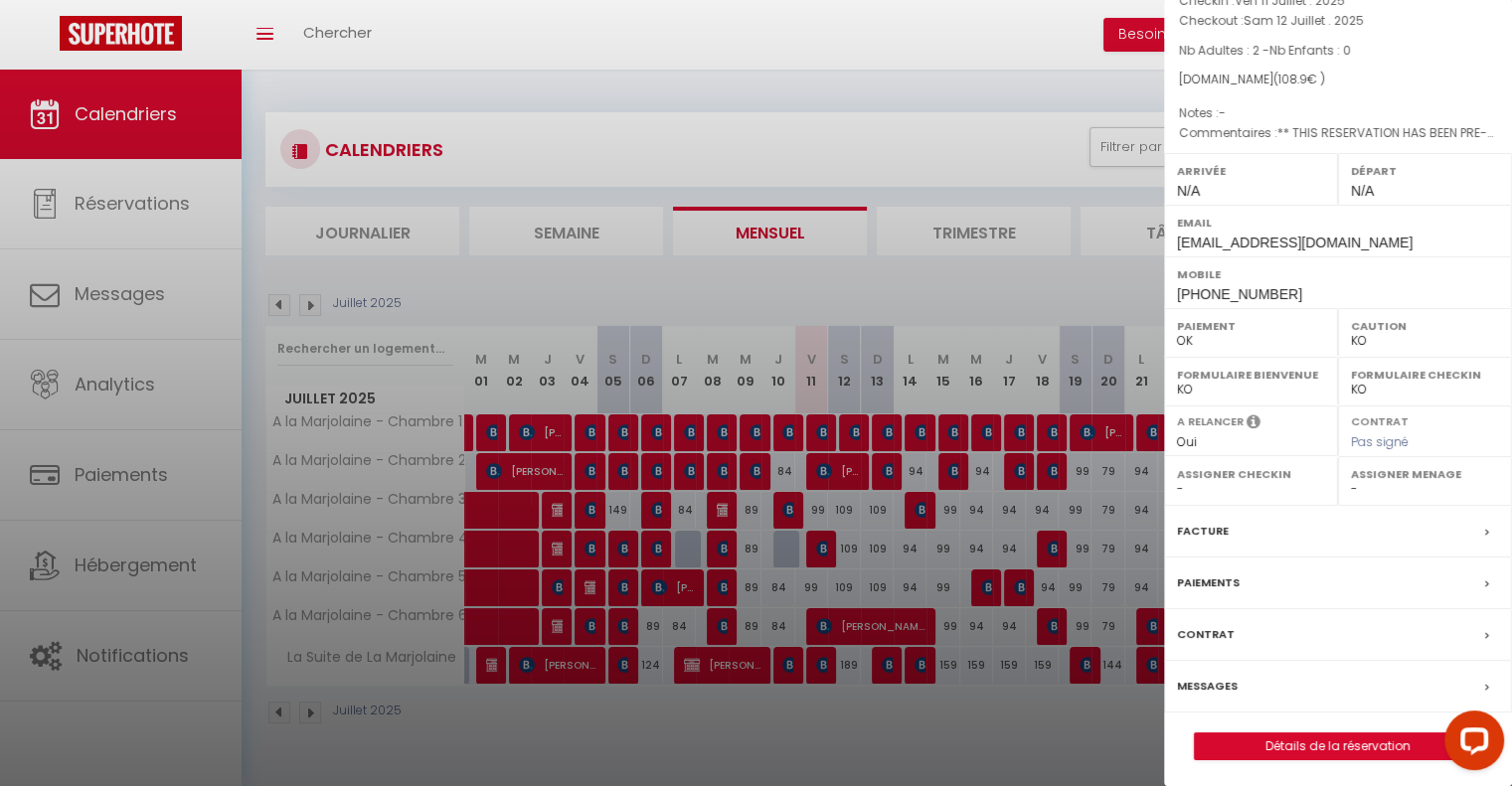 click on "Messages" at bounding box center [1338, 687] 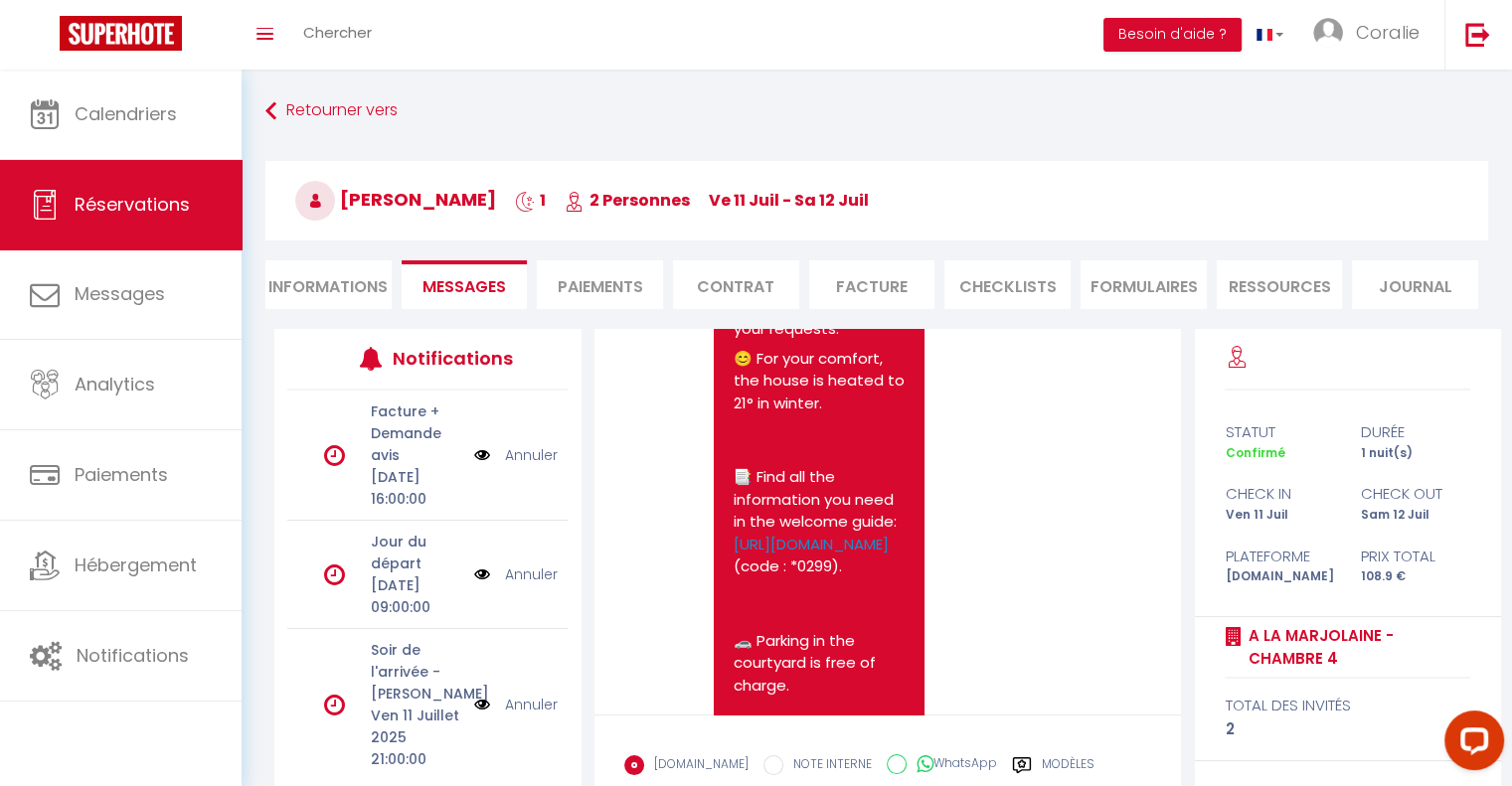 scroll, scrollTop: 9654, scrollLeft: 0, axis: vertical 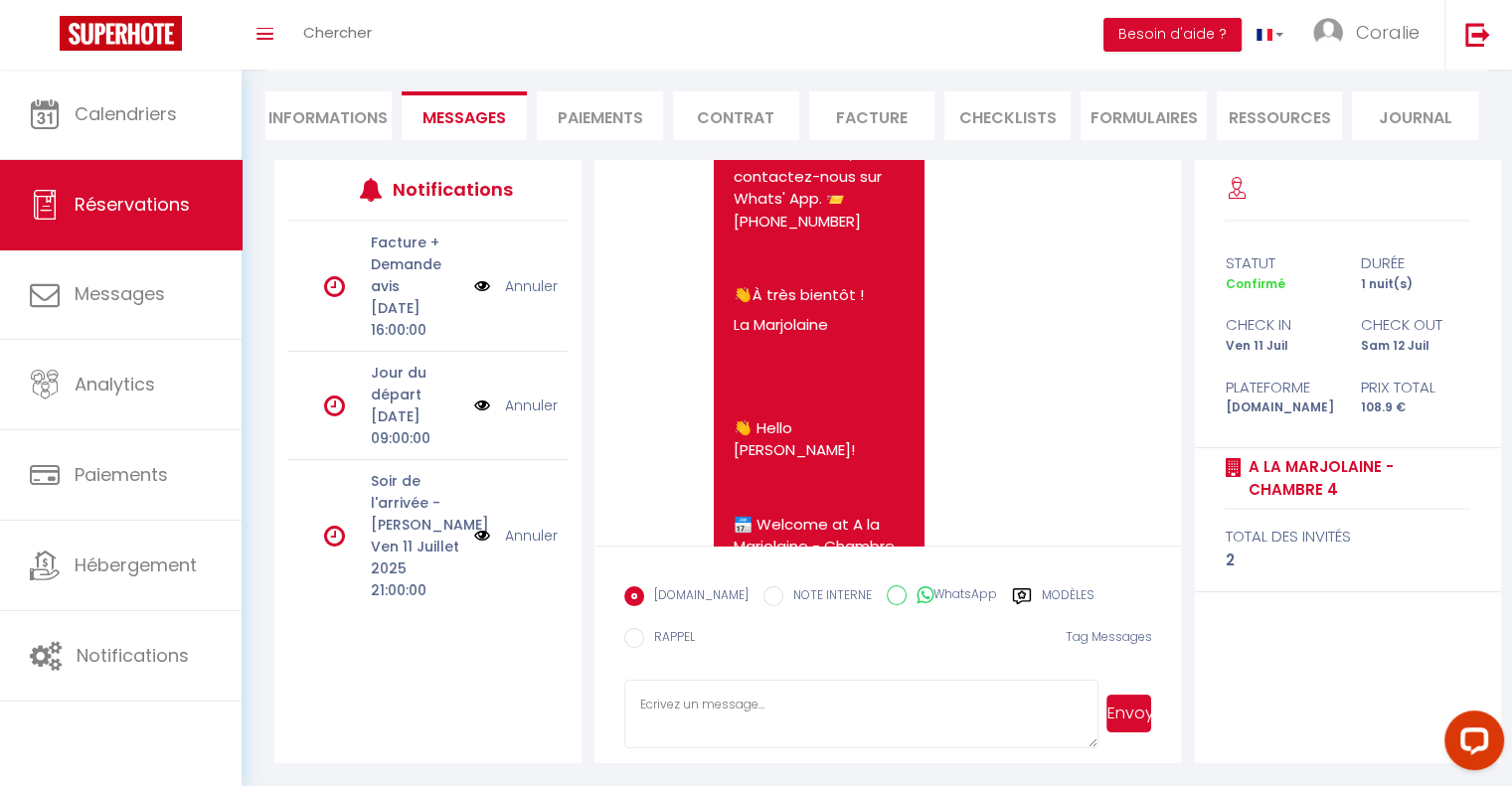 click on "Paiements" at bounding box center [599, 115] 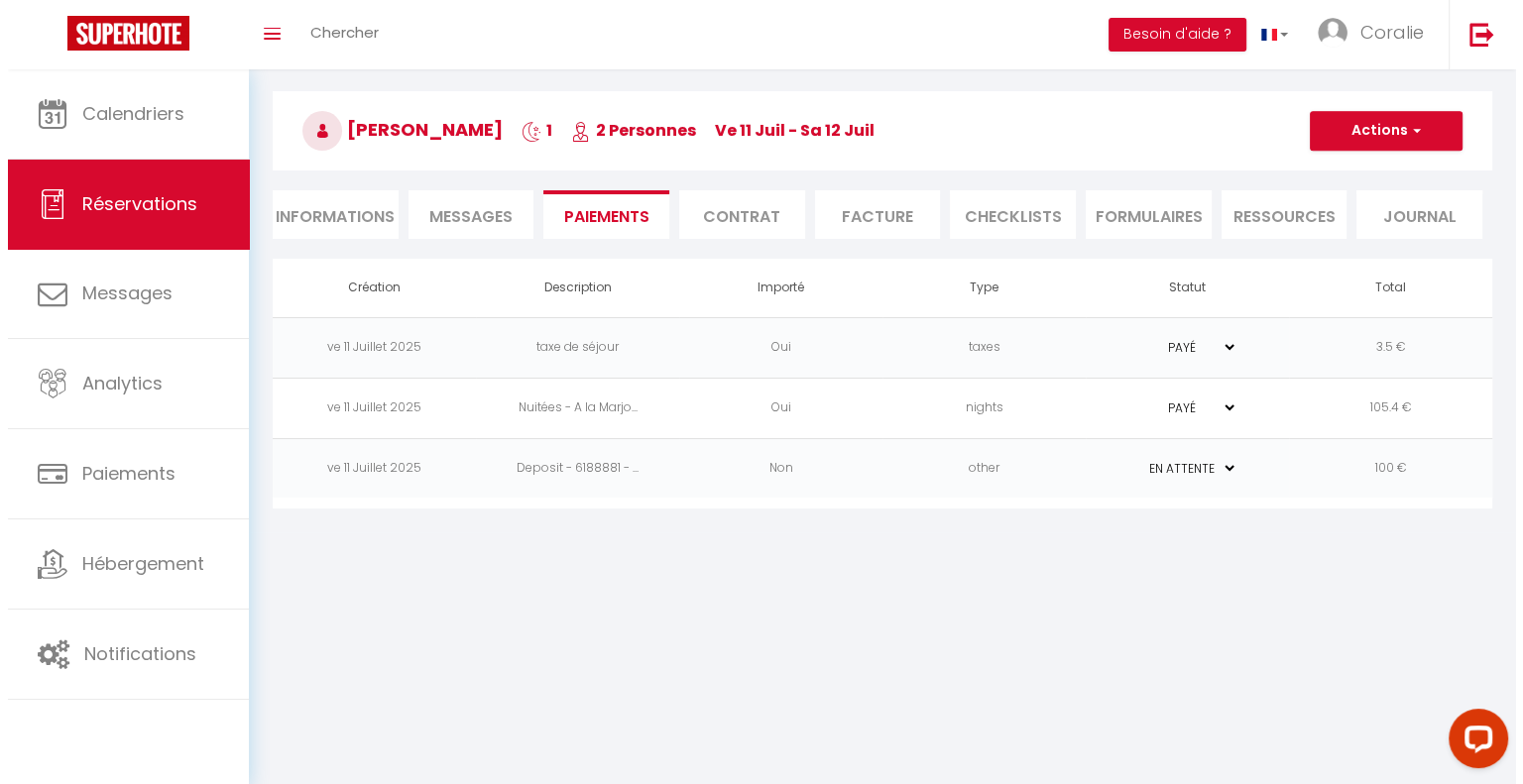 scroll, scrollTop: 69, scrollLeft: 0, axis: vertical 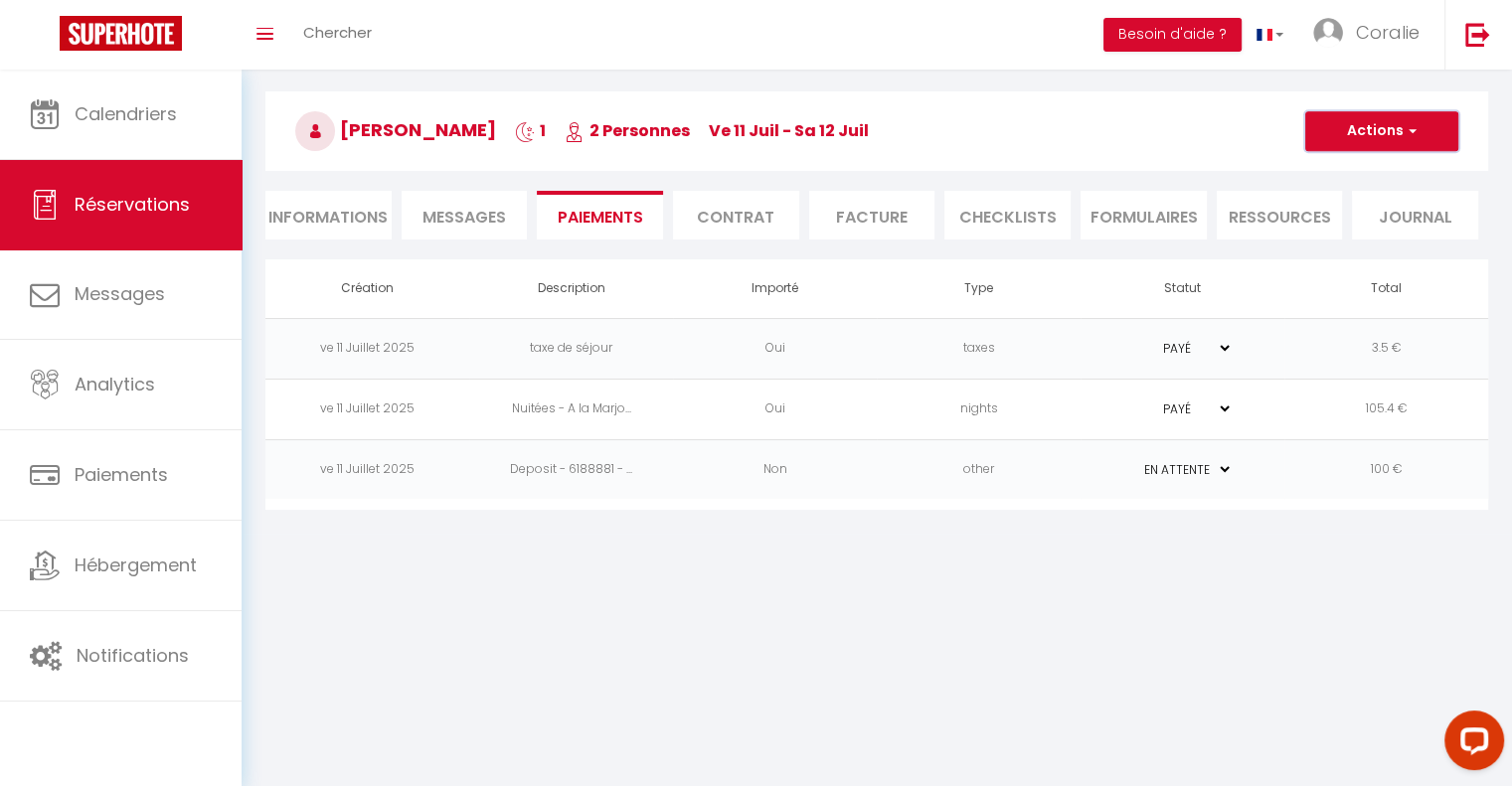 click on "Actions" at bounding box center (1382, 131) 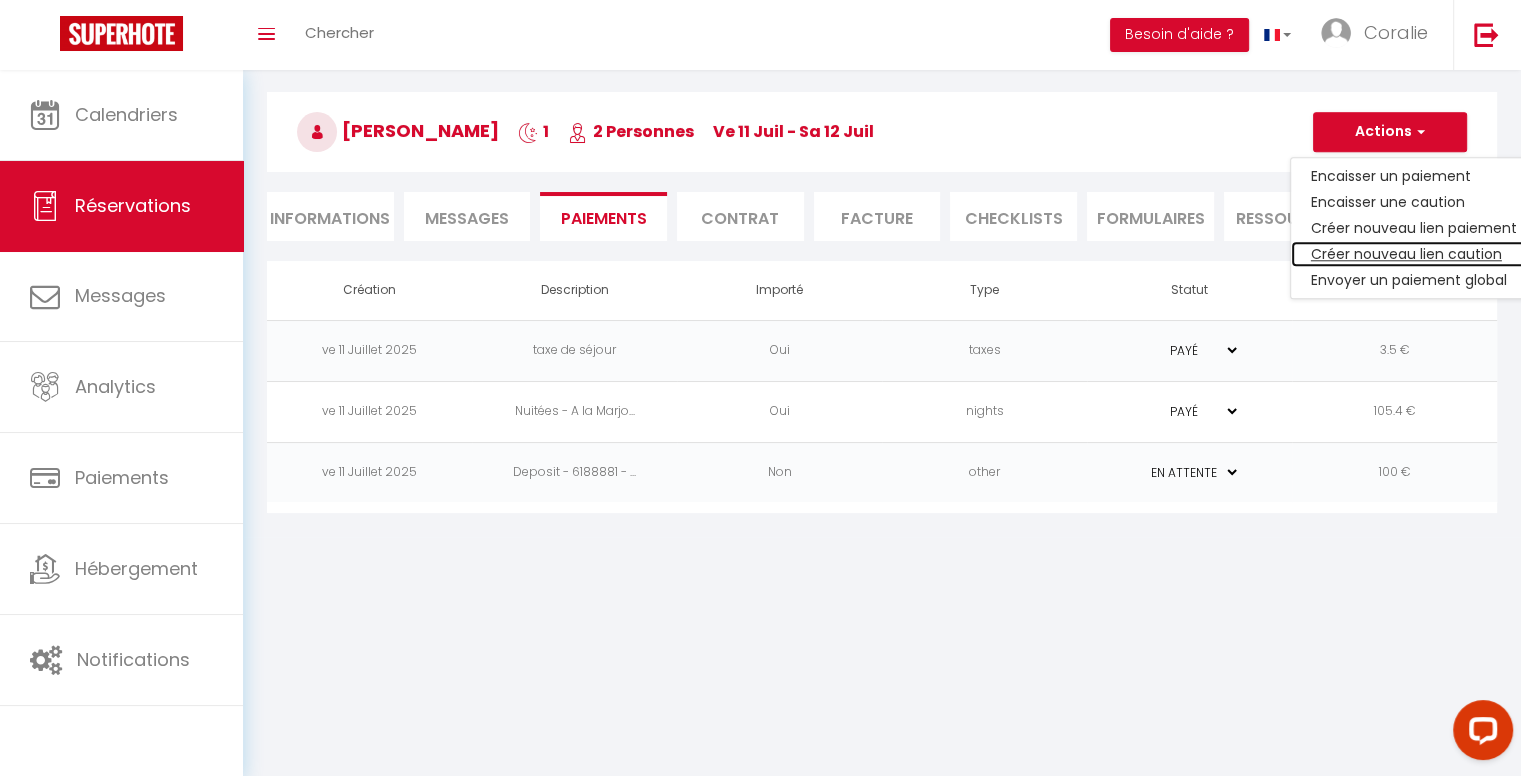 click on "Créer nouveau lien caution" at bounding box center (1414, 254) 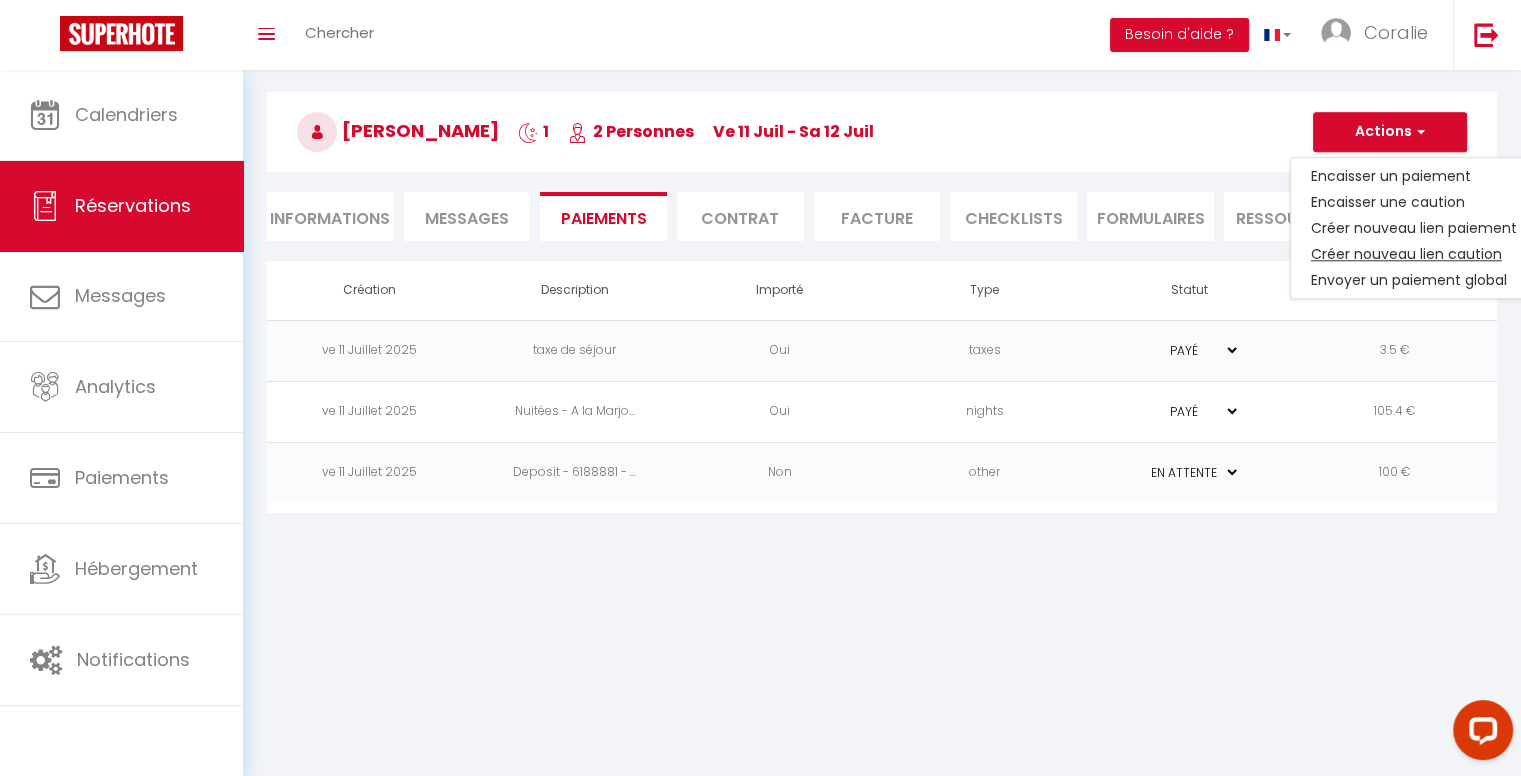 select on "nights" 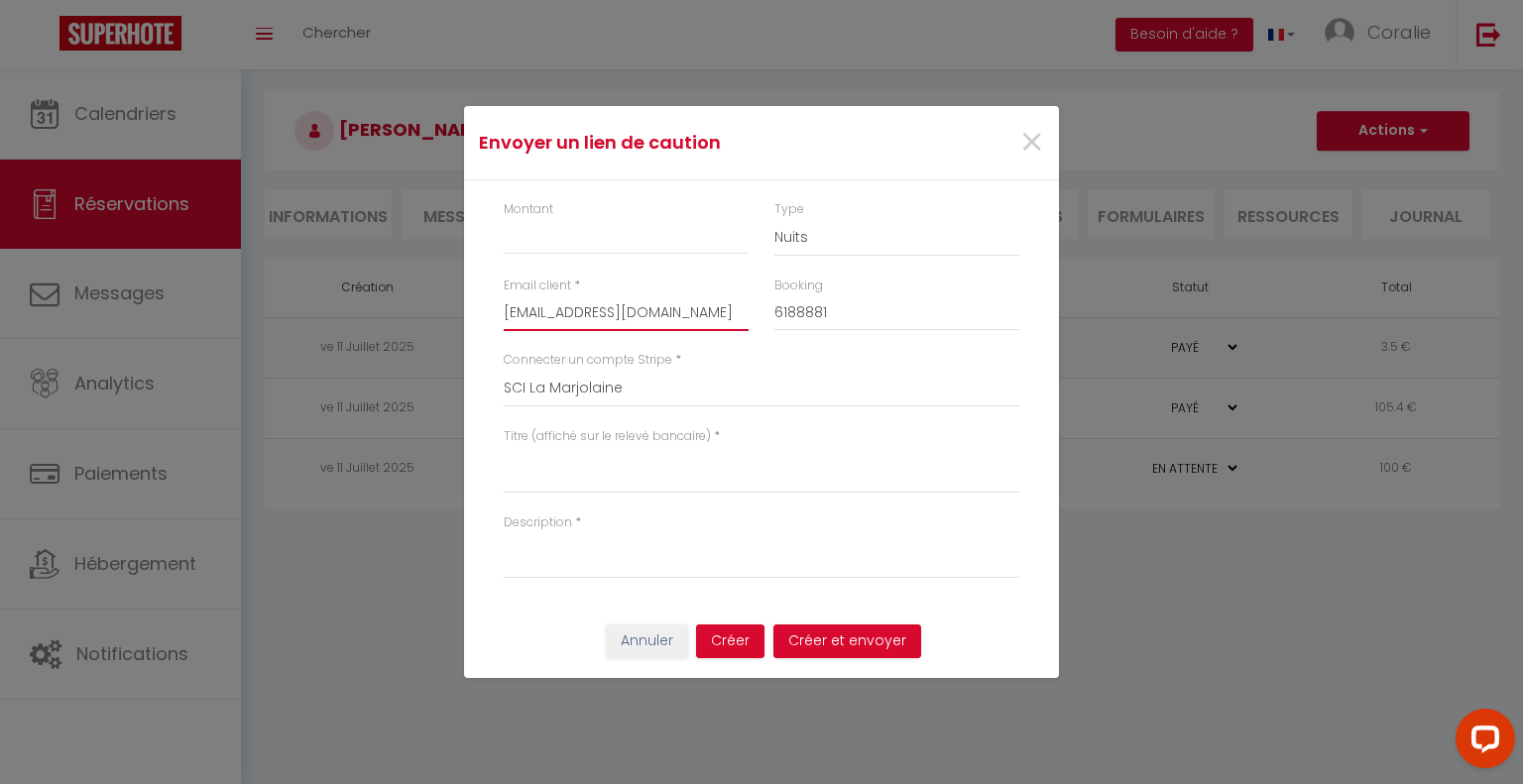 drag, startPoint x: 746, startPoint y: 312, endPoint x: 477, endPoint y: 284, distance: 270.45332 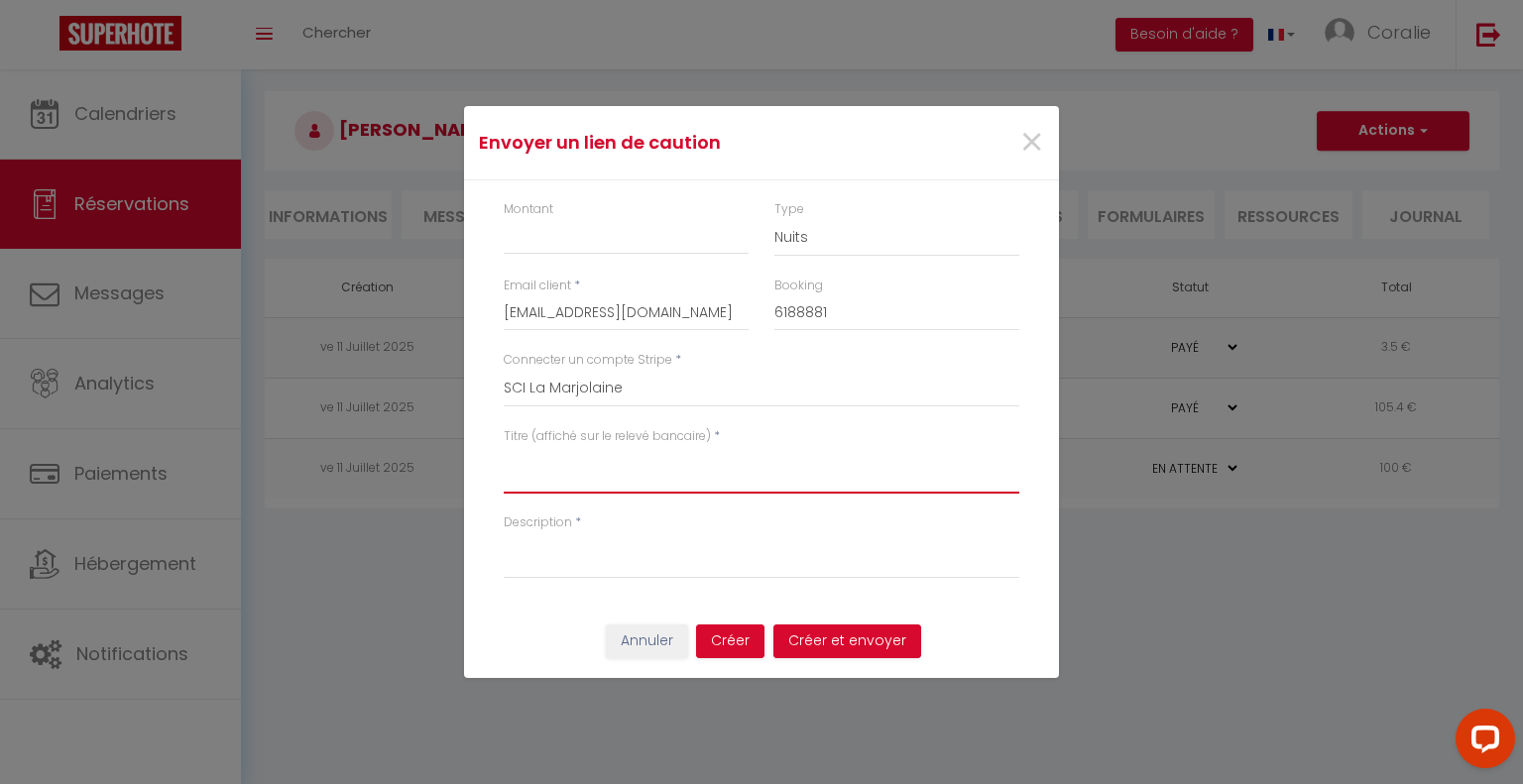 click on "Titre (affiché sur le relevé bancaire)" at bounding box center (762, 470) 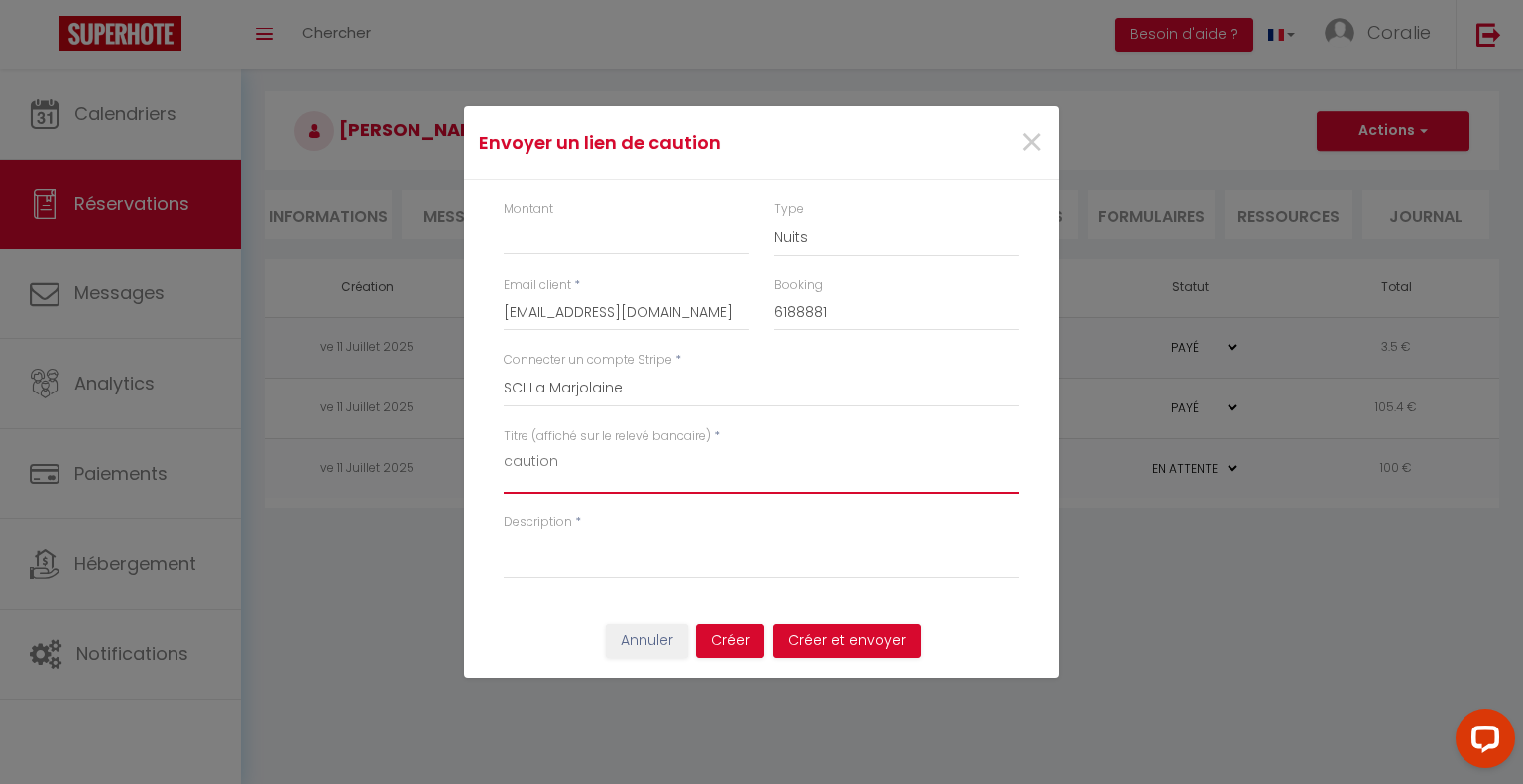 type on "caution" 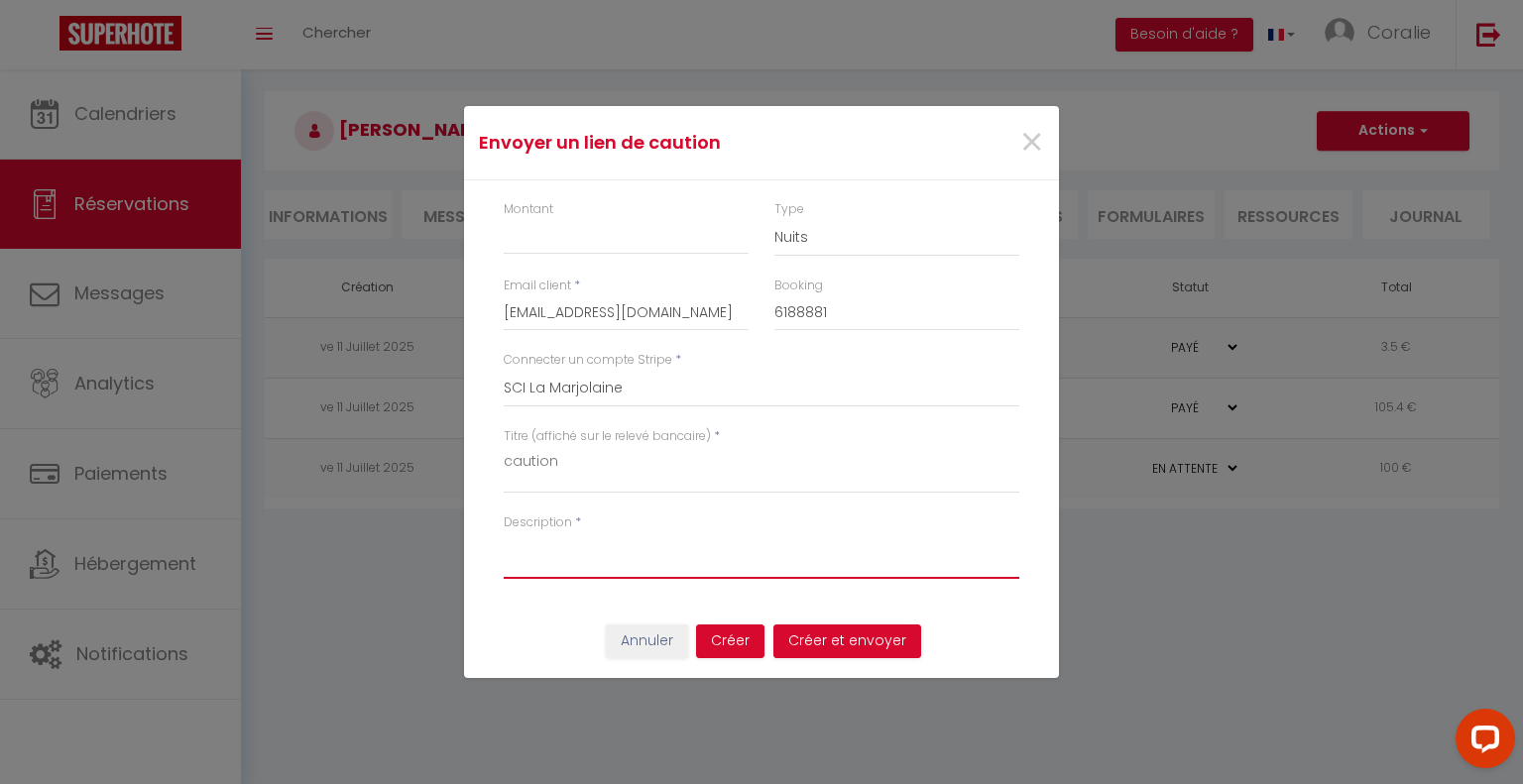 click on "Description" at bounding box center (762, 555) 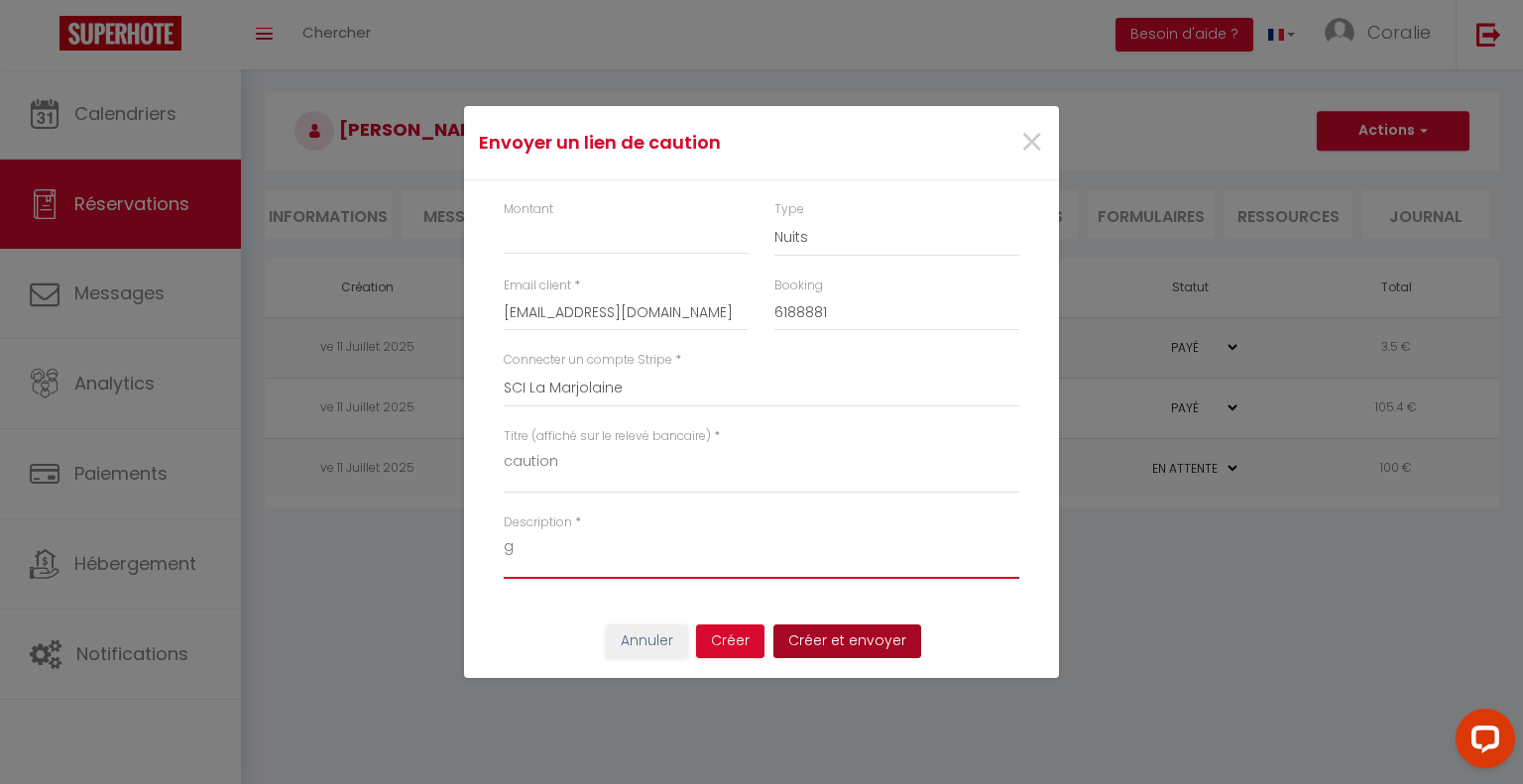 type on "g" 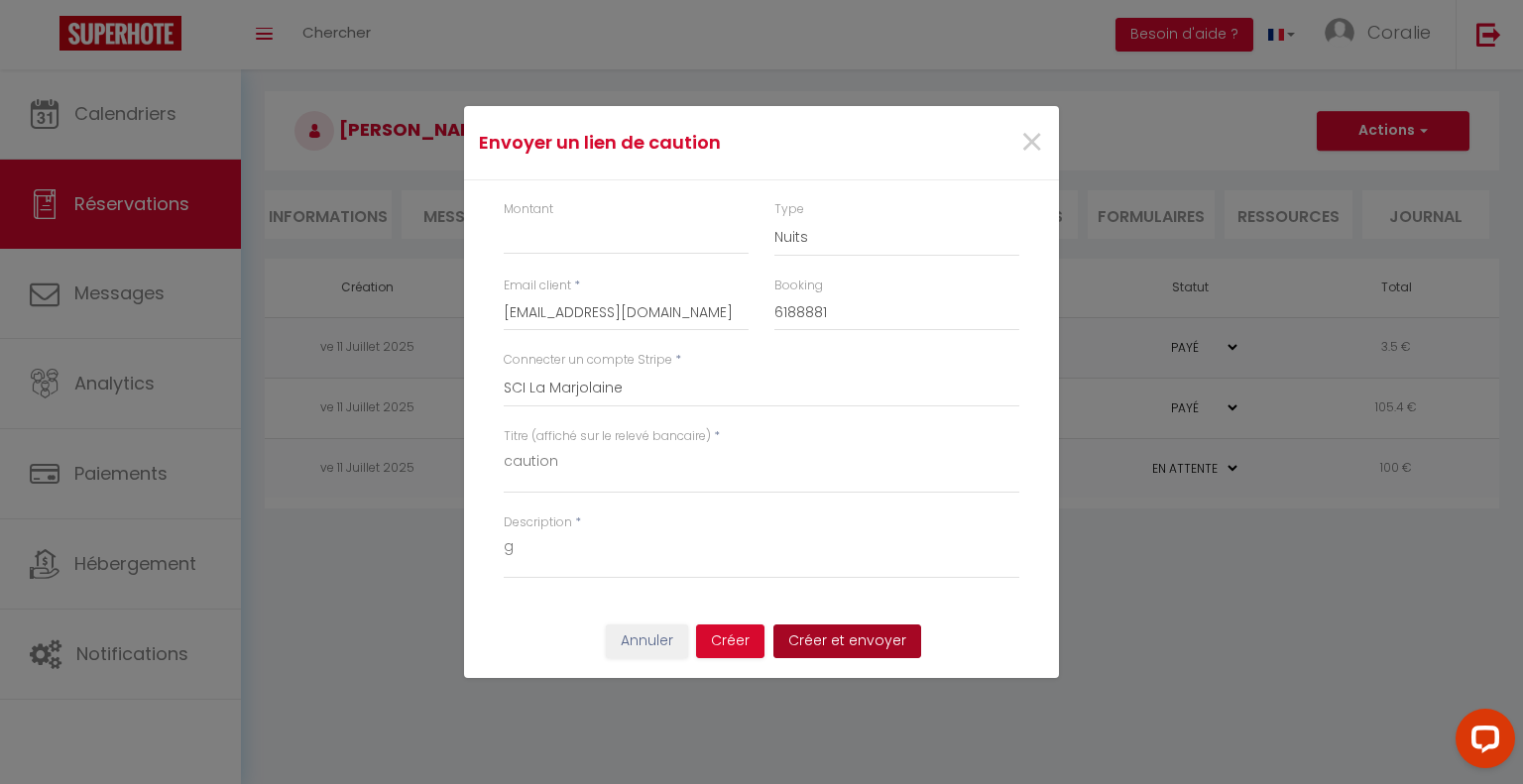 click on "Créer et envoyer" at bounding box center [847, 641] 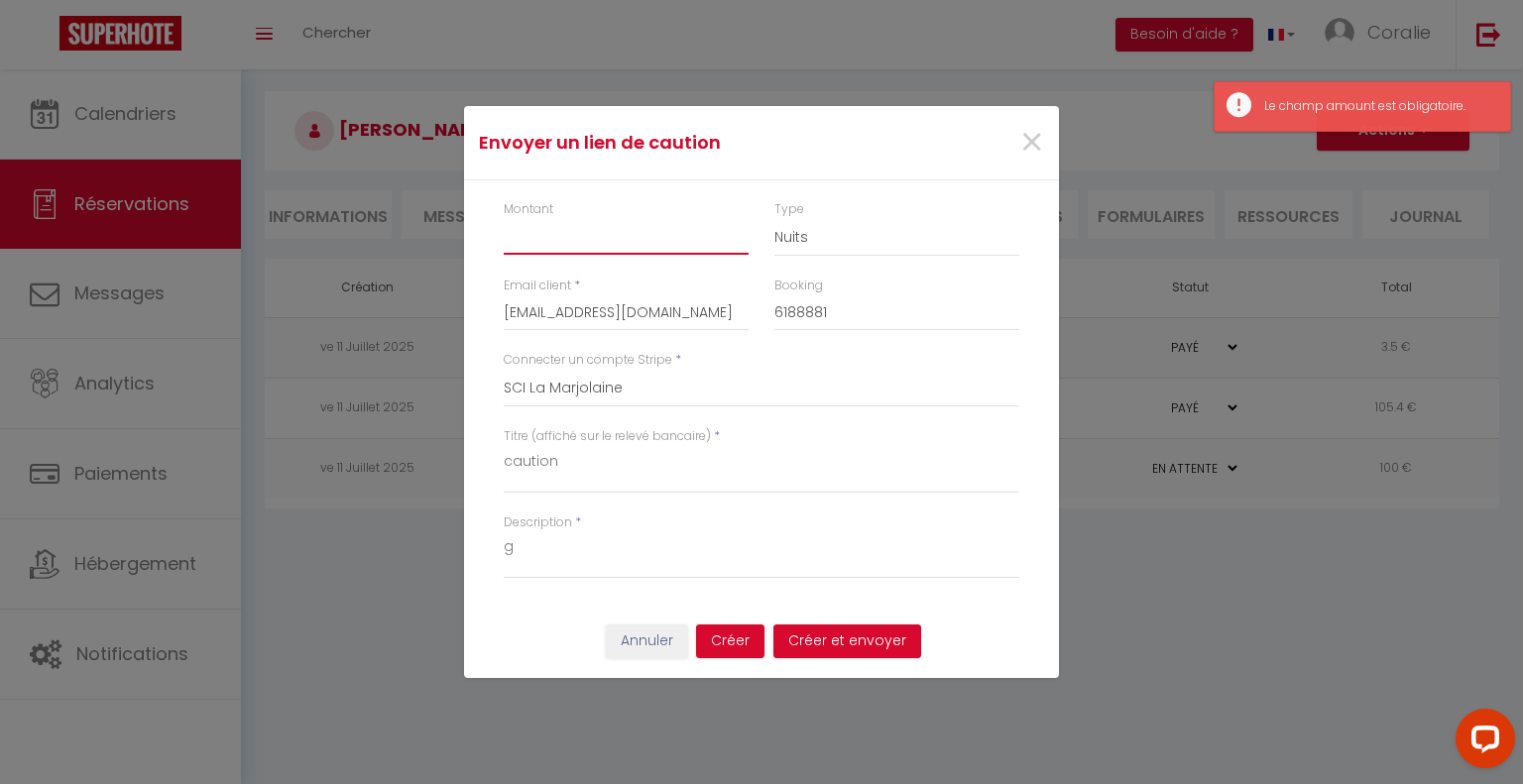 click on "Montant" at bounding box center [626, 237] 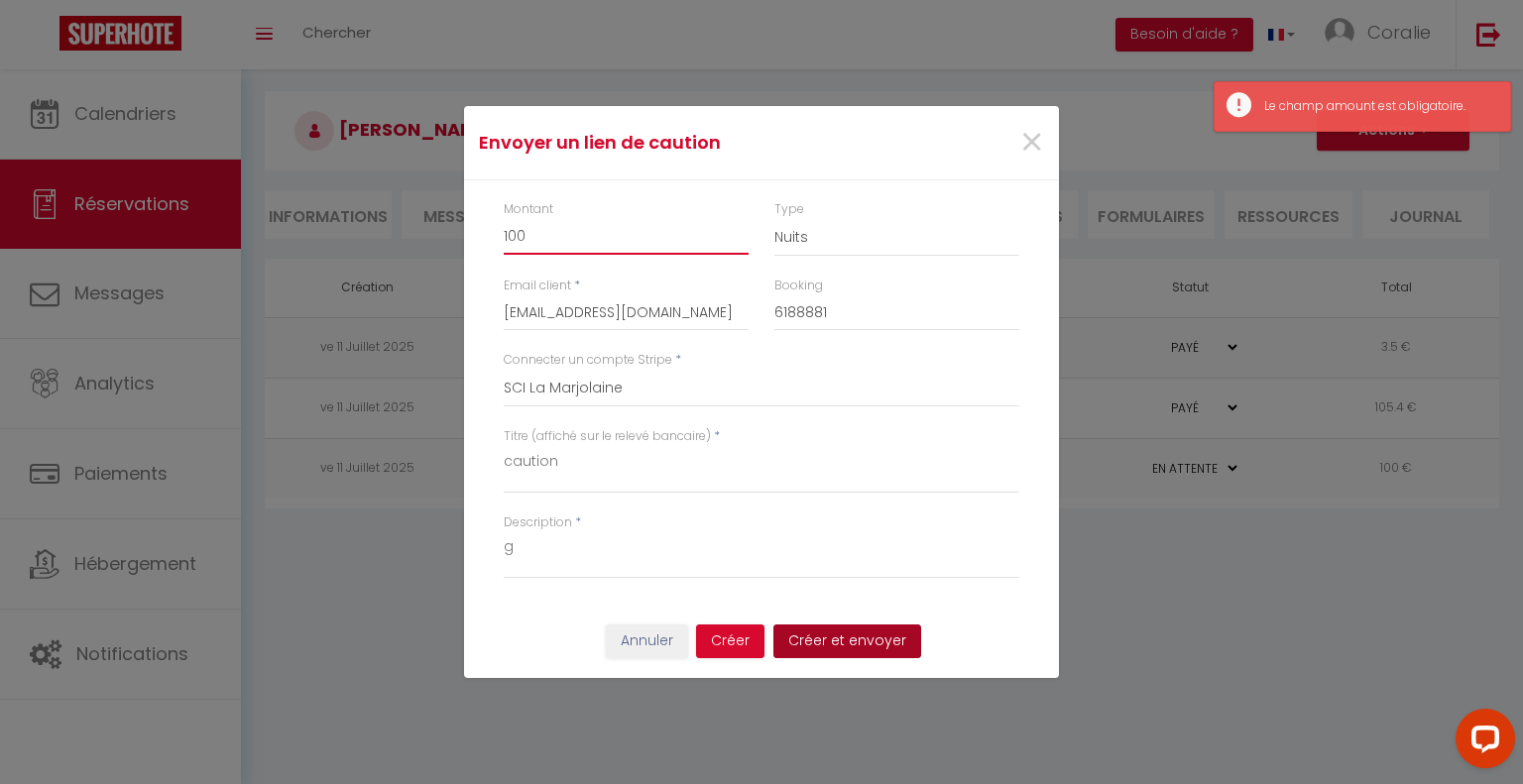 type on "100" 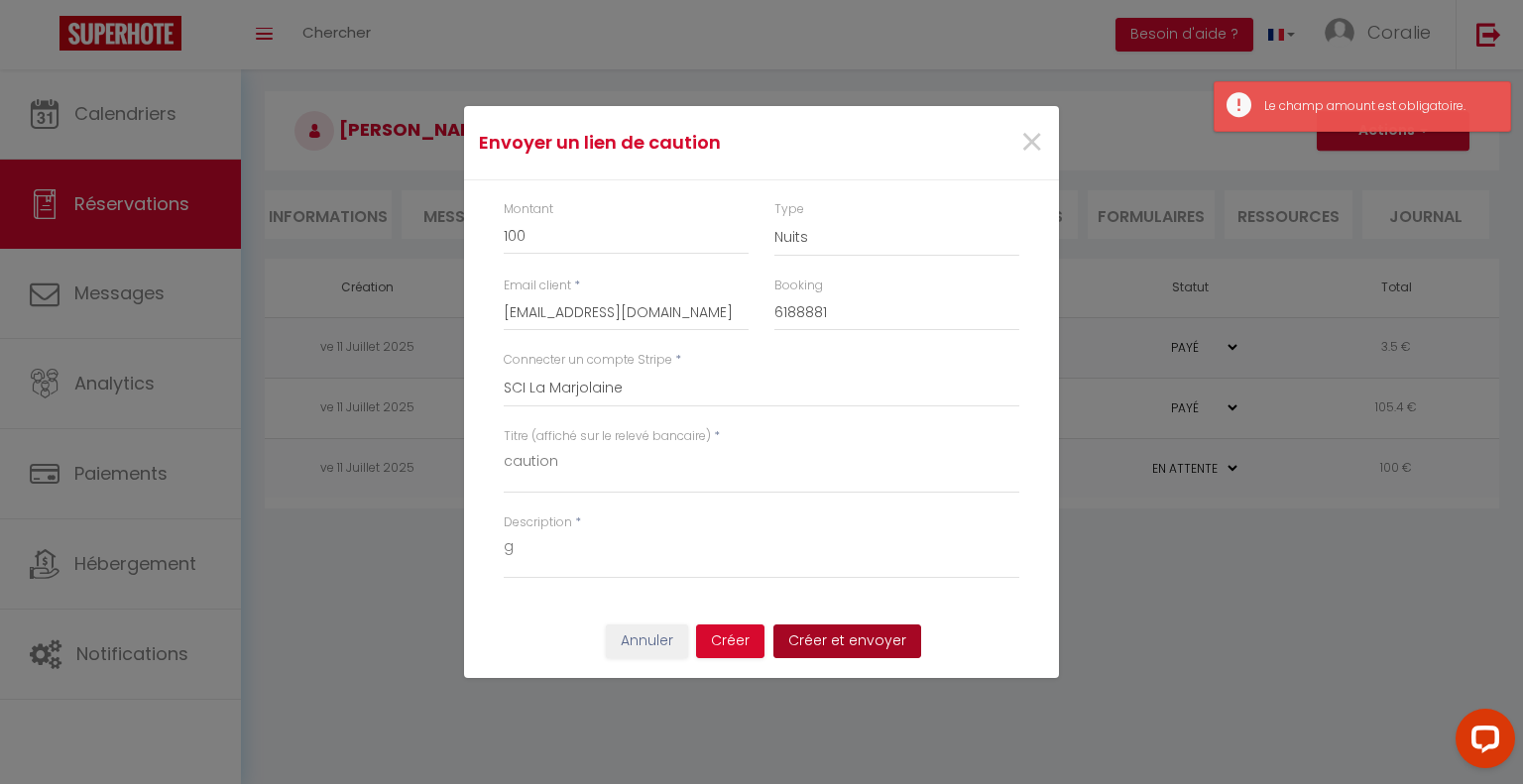 click on "Créer et envoyer" at bounding box center (847, 641) 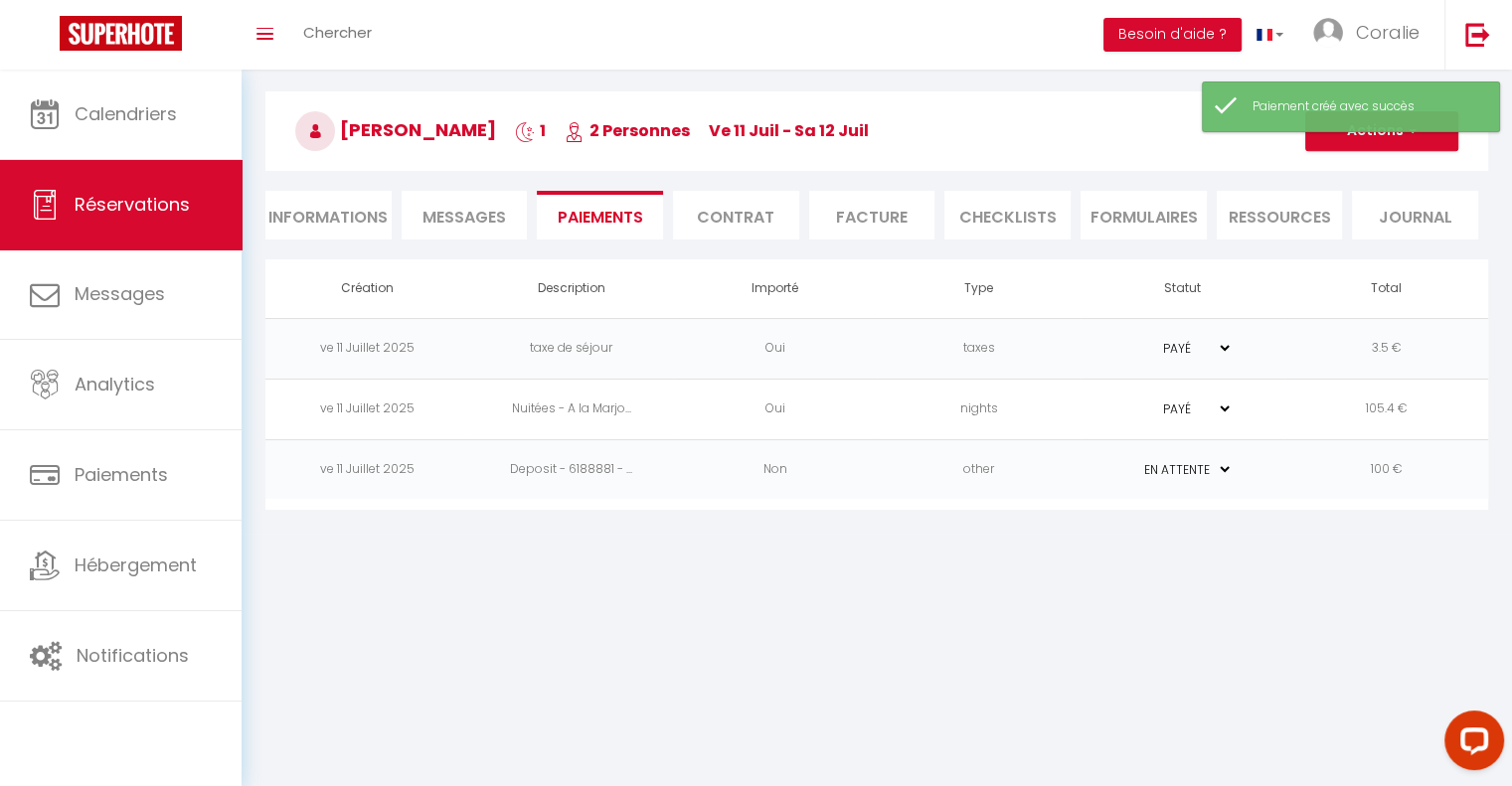 type on "[EMAIL_ADDRESS][DOMAIN_NAME]" 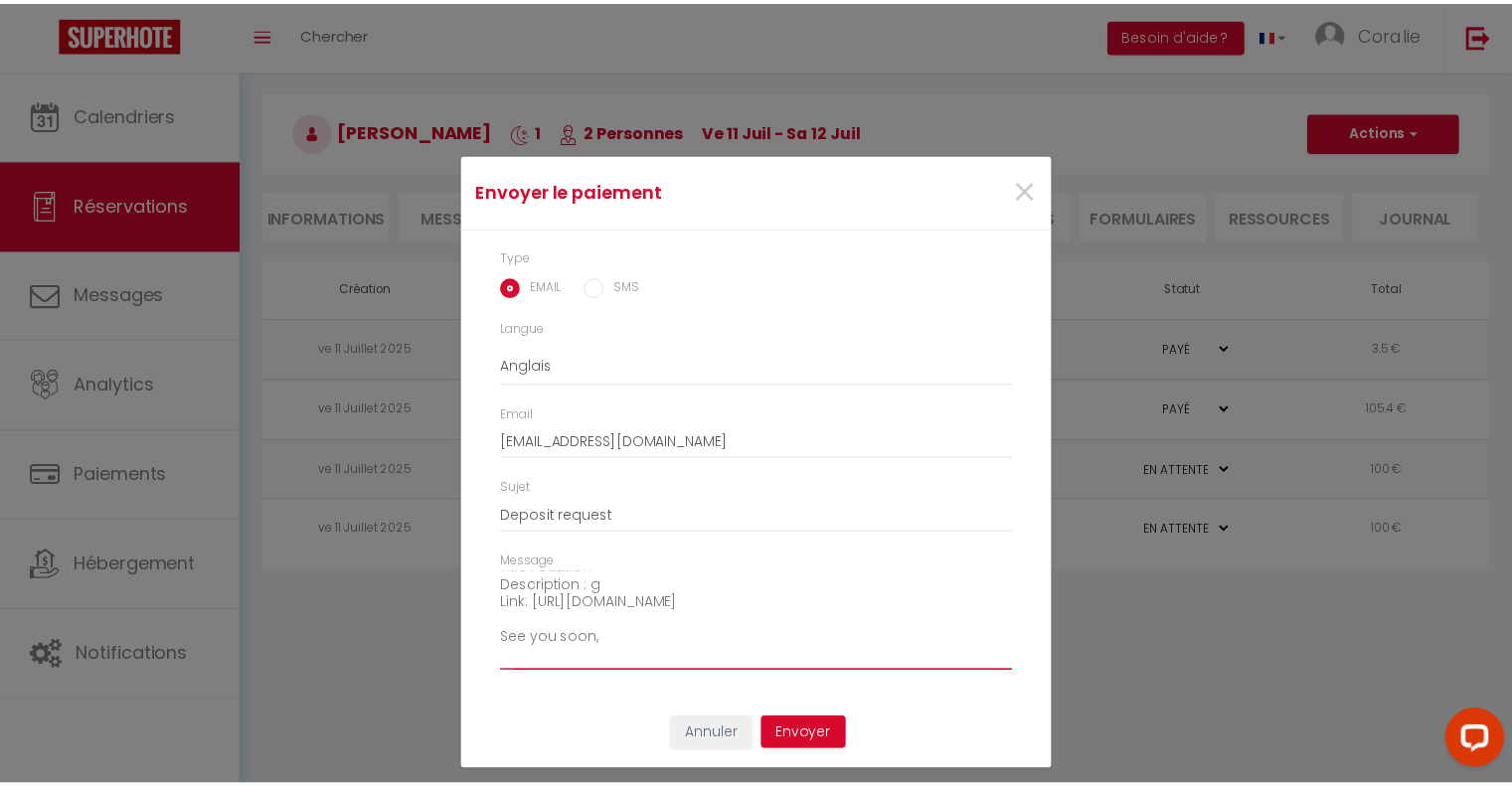 scroll, scrollTop: 121, scrollLeft: 0, axis: vertical 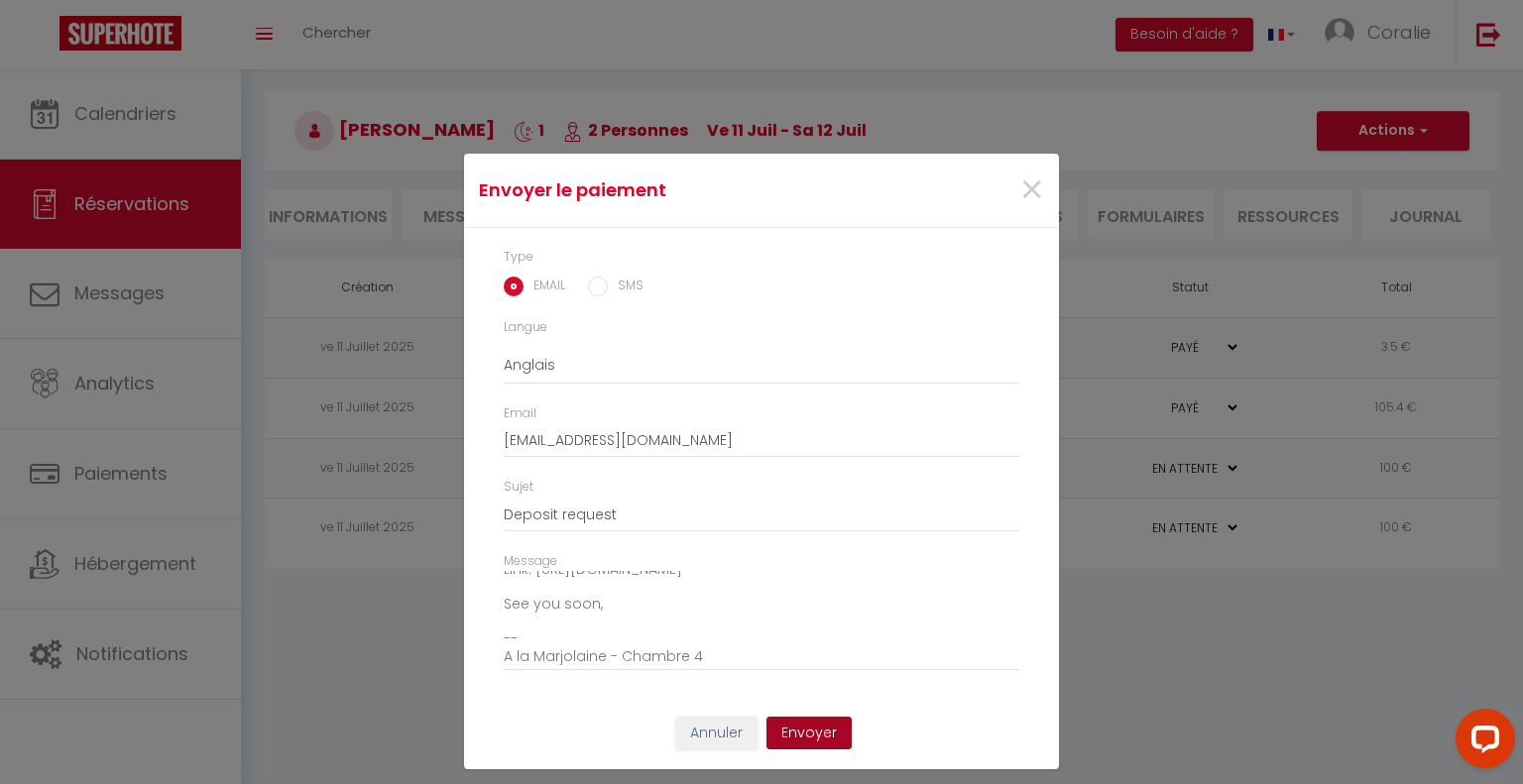 click on "Envoyer" at bounding box center (809, 733) 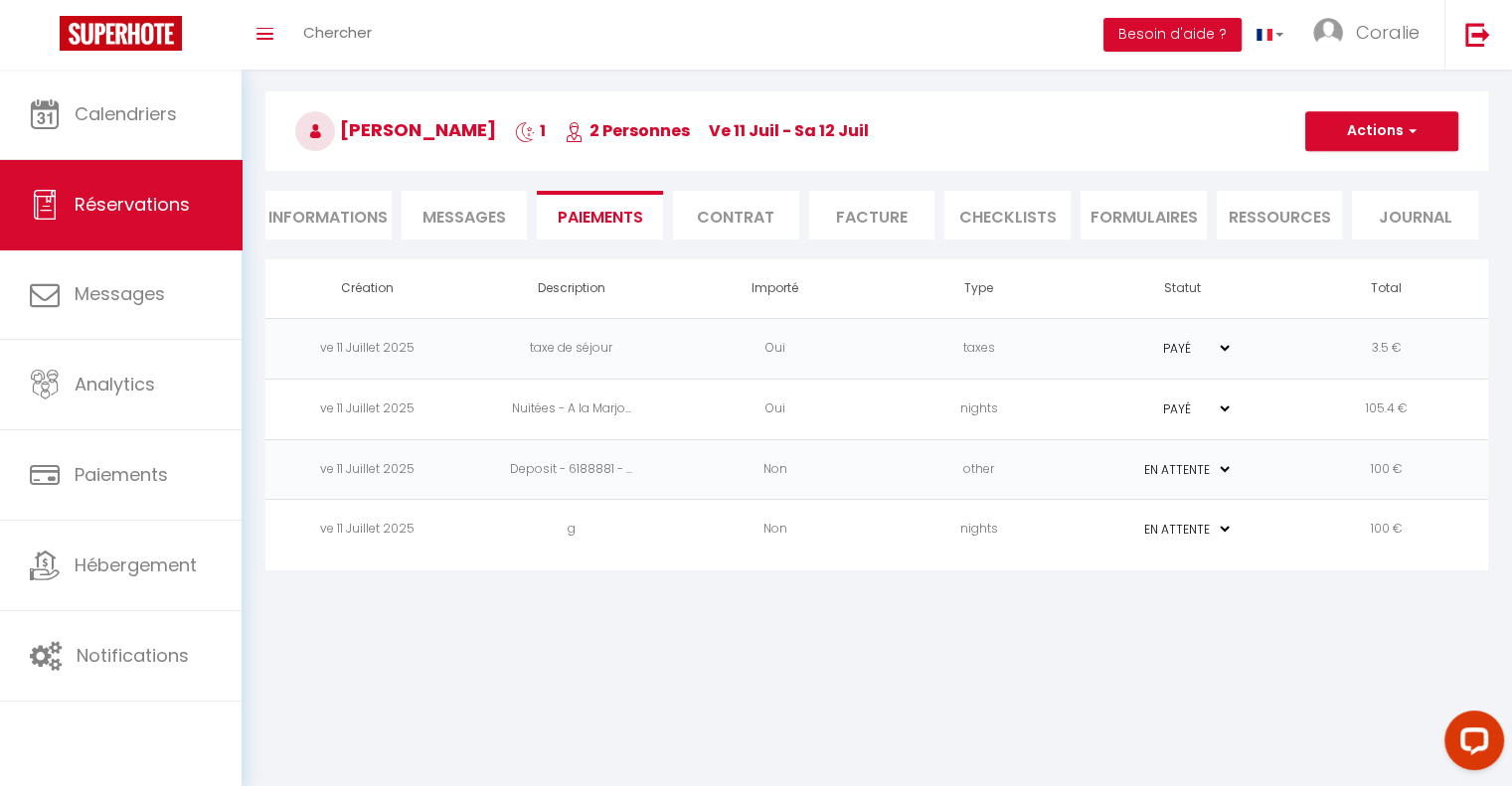 click on "Messages" at bounding box center (464, 217) 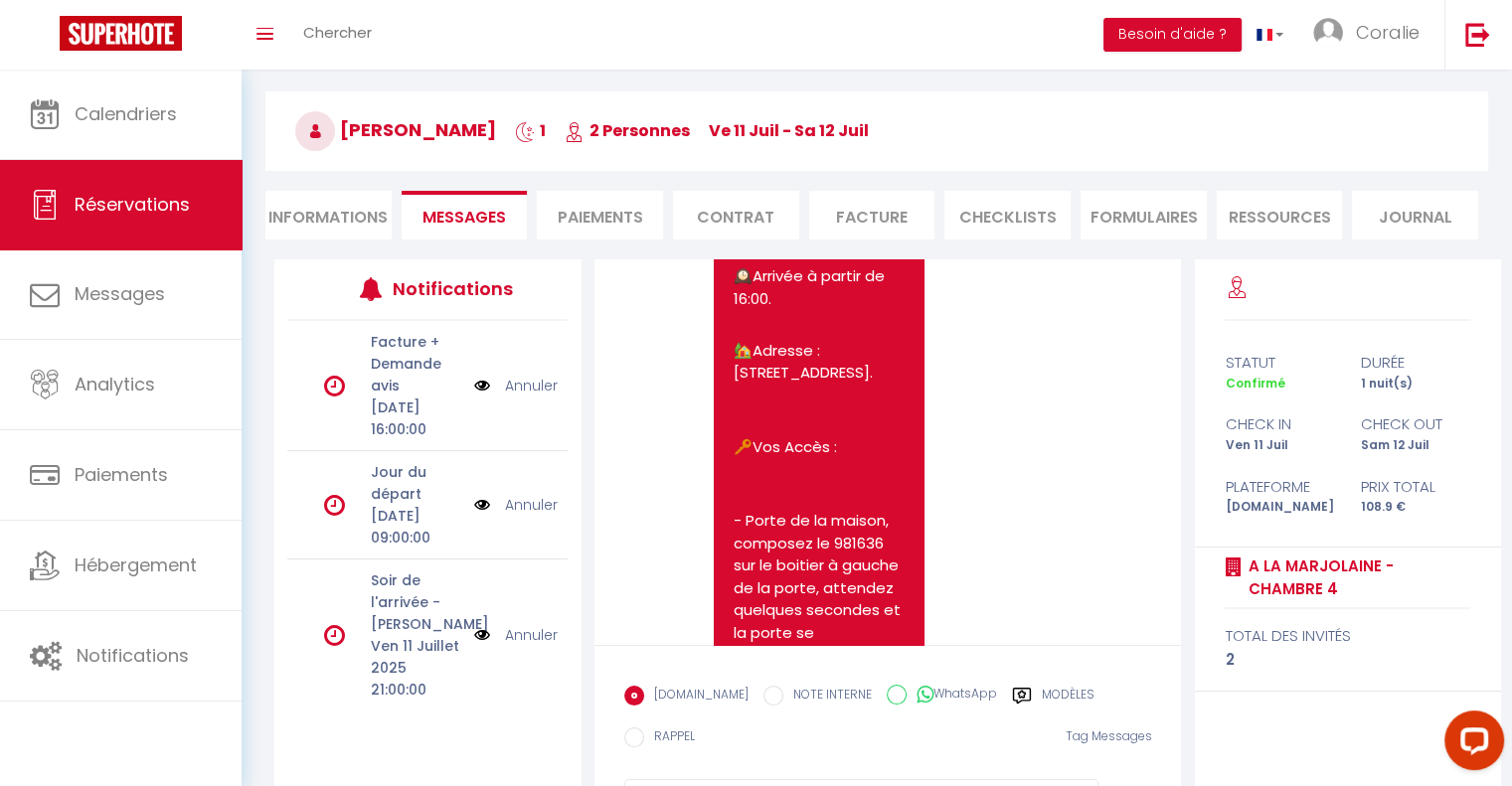 scroll, scrollTop: 6474, scrollLeft: 0, axis: vertical 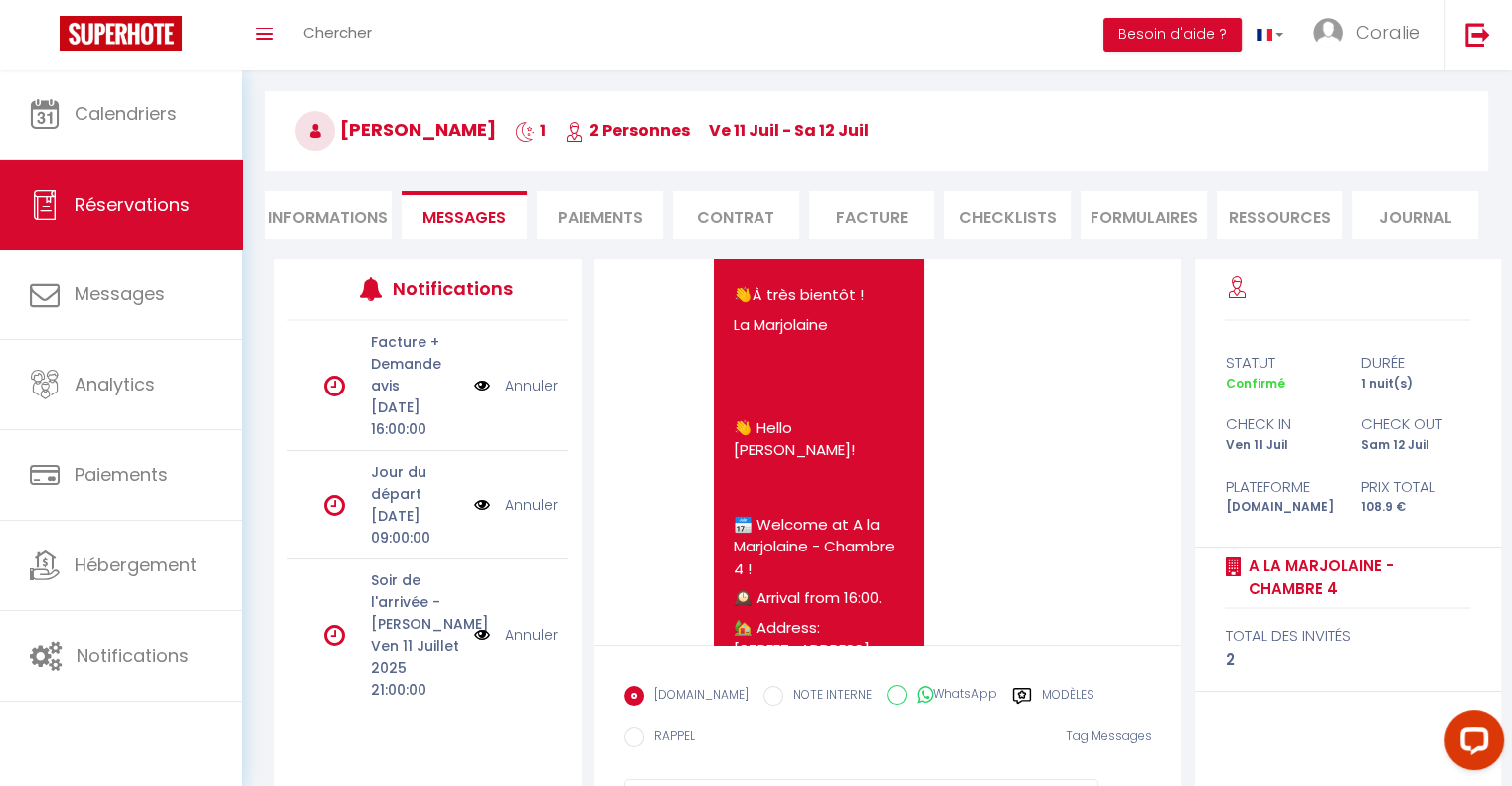drag, startPoint x: 733, startPoint y: 337, endPoint x: 865, endPoint y: 580, distance: 276.5375 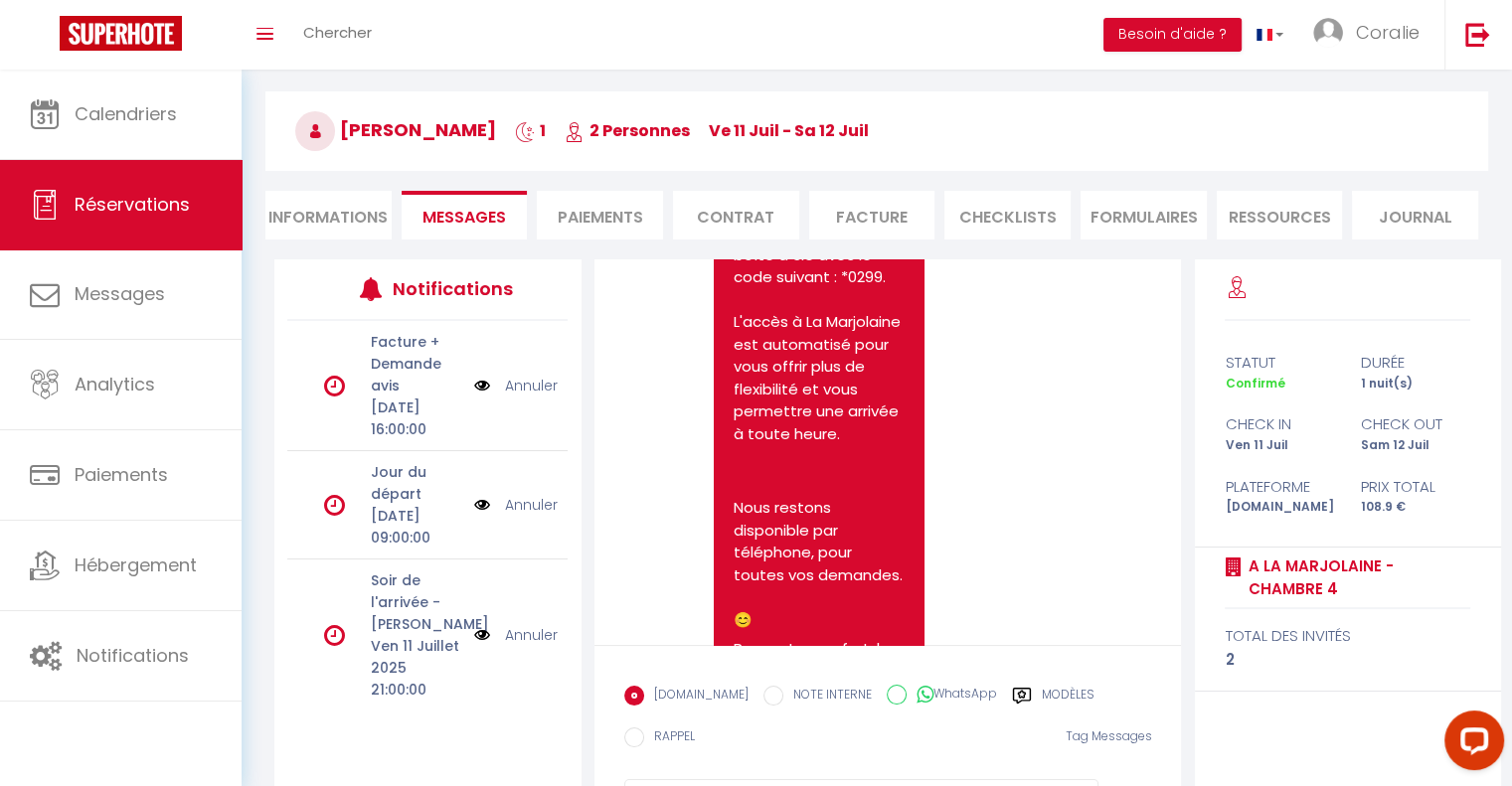 scroll, scrollTop: 6871, scrollLeft: 0, axis: vertical 